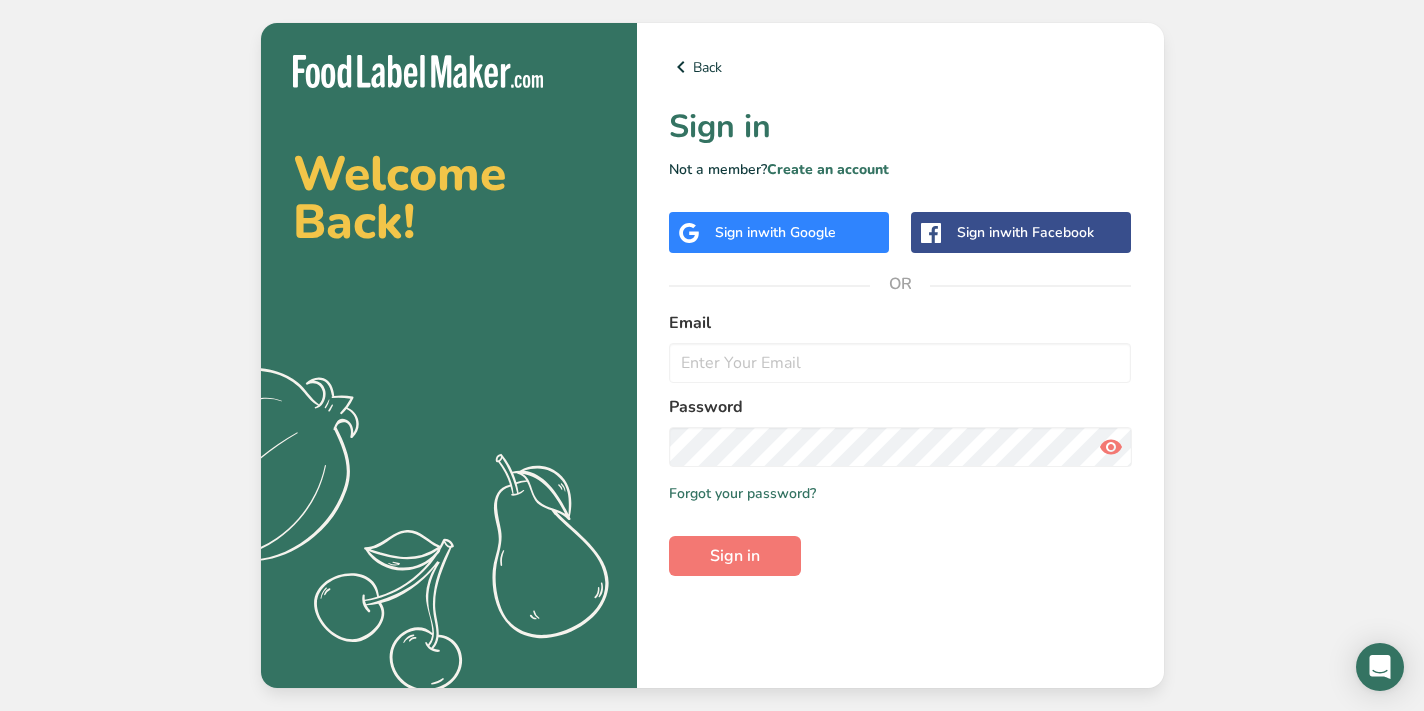 scroll, scrollTop: 0, scrollLeft: 0, axis: both 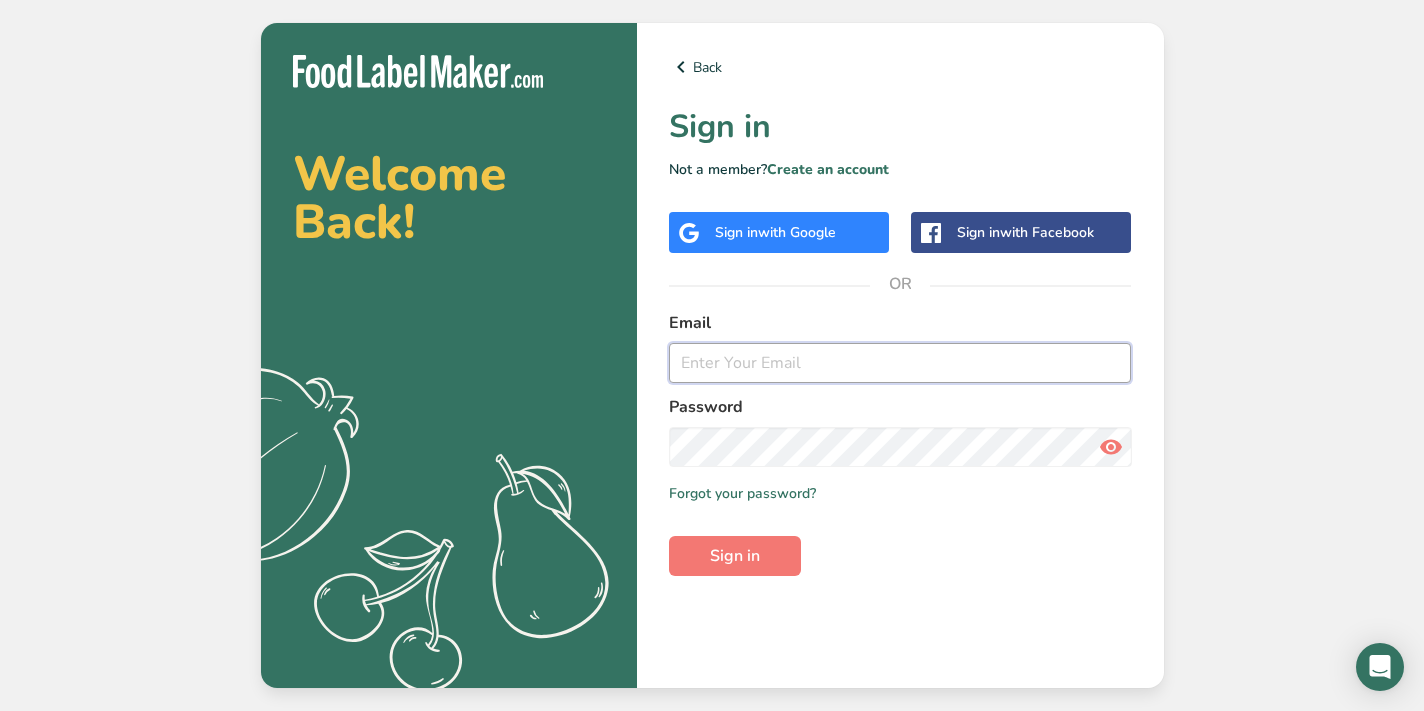 type on "[EMAIL]" 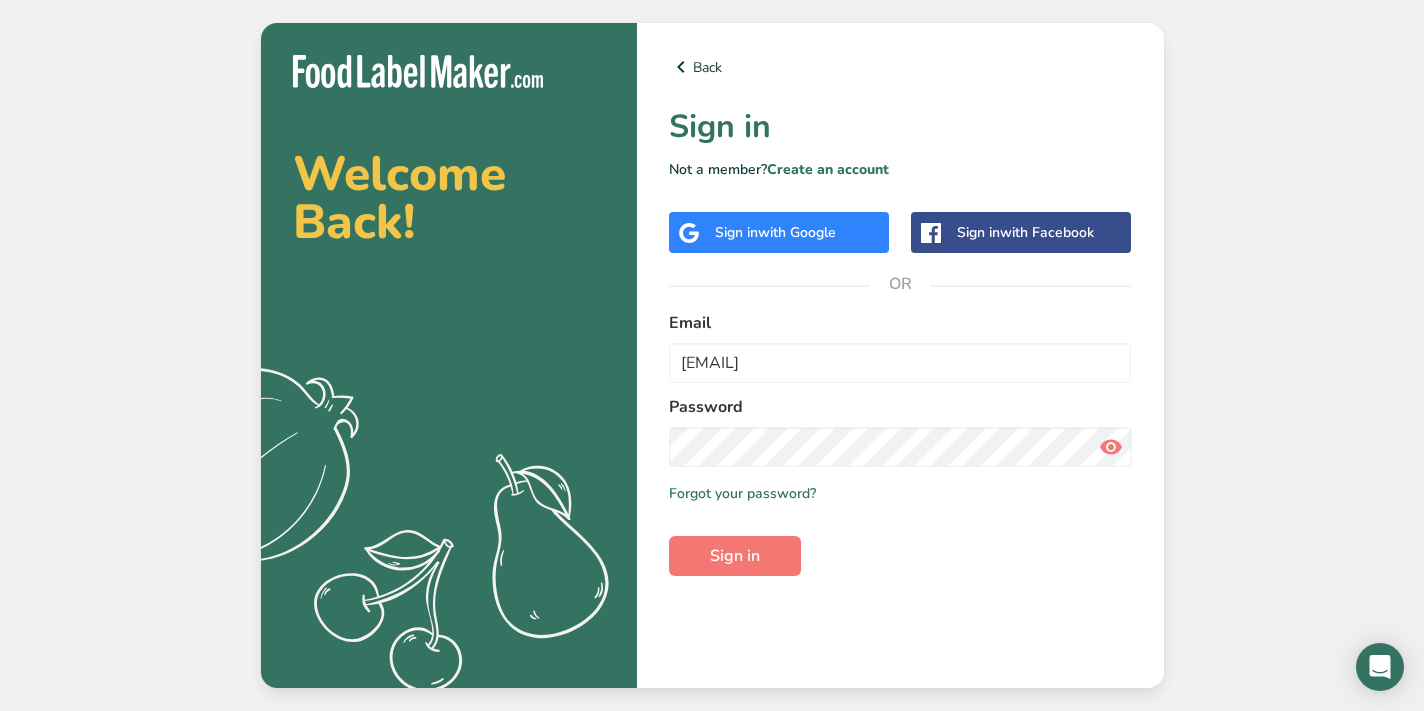 click on "with Google" at bounding box center [797, 232] 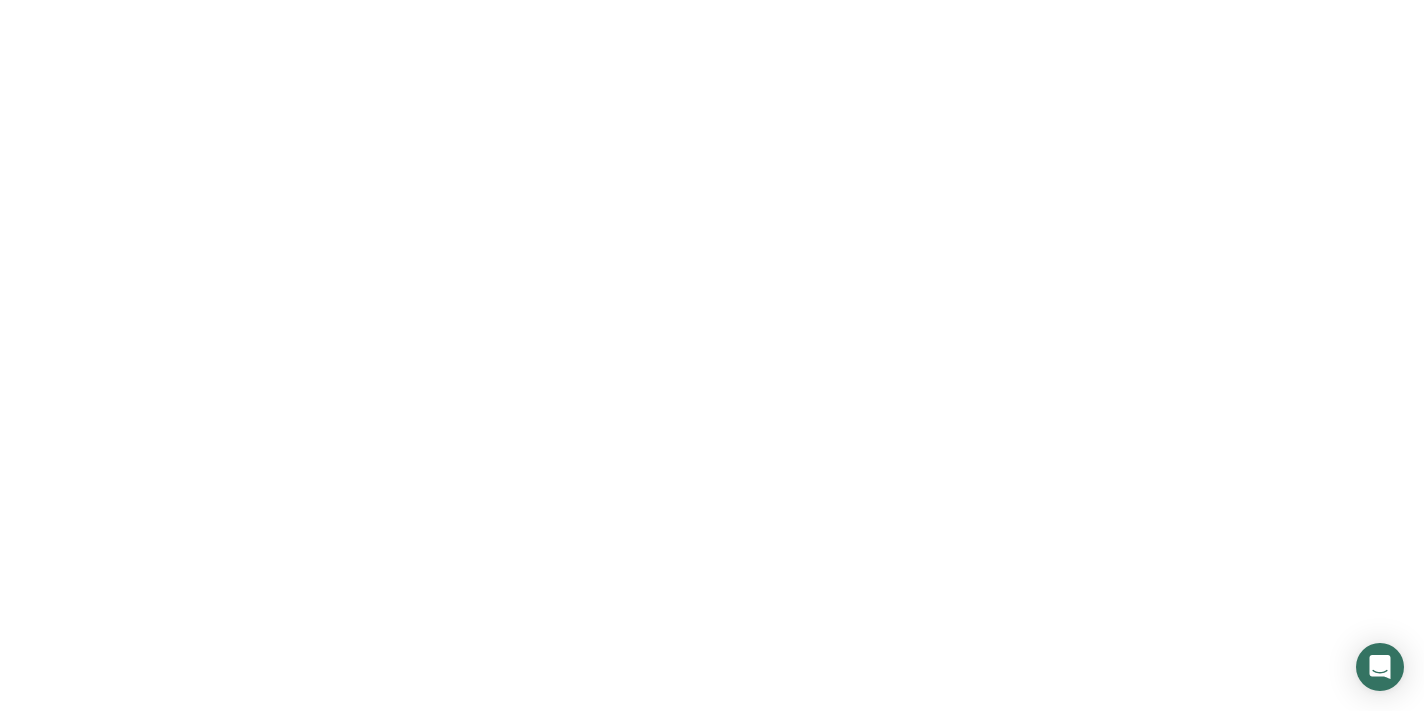 scroll, scrollTop: 0, scrollLeft: 0, axis: both 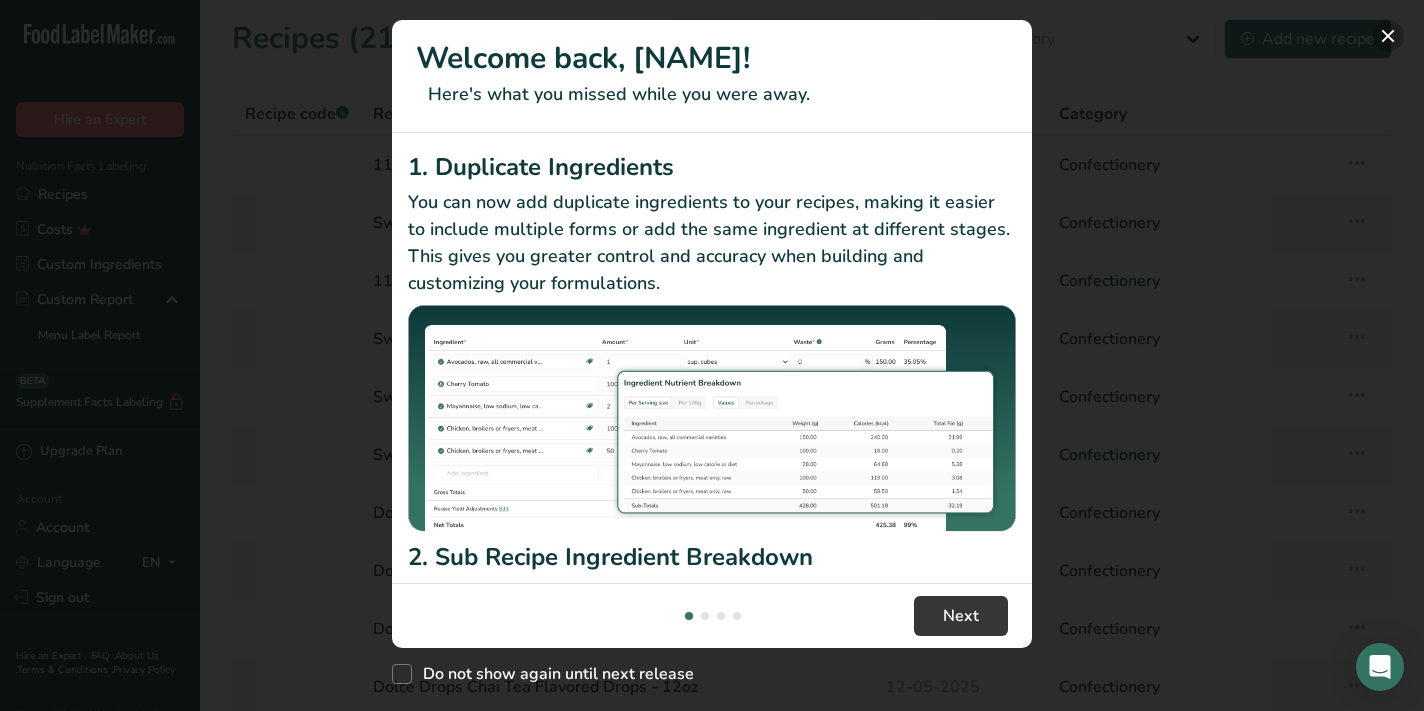 click at bounding box center (1388, 36) 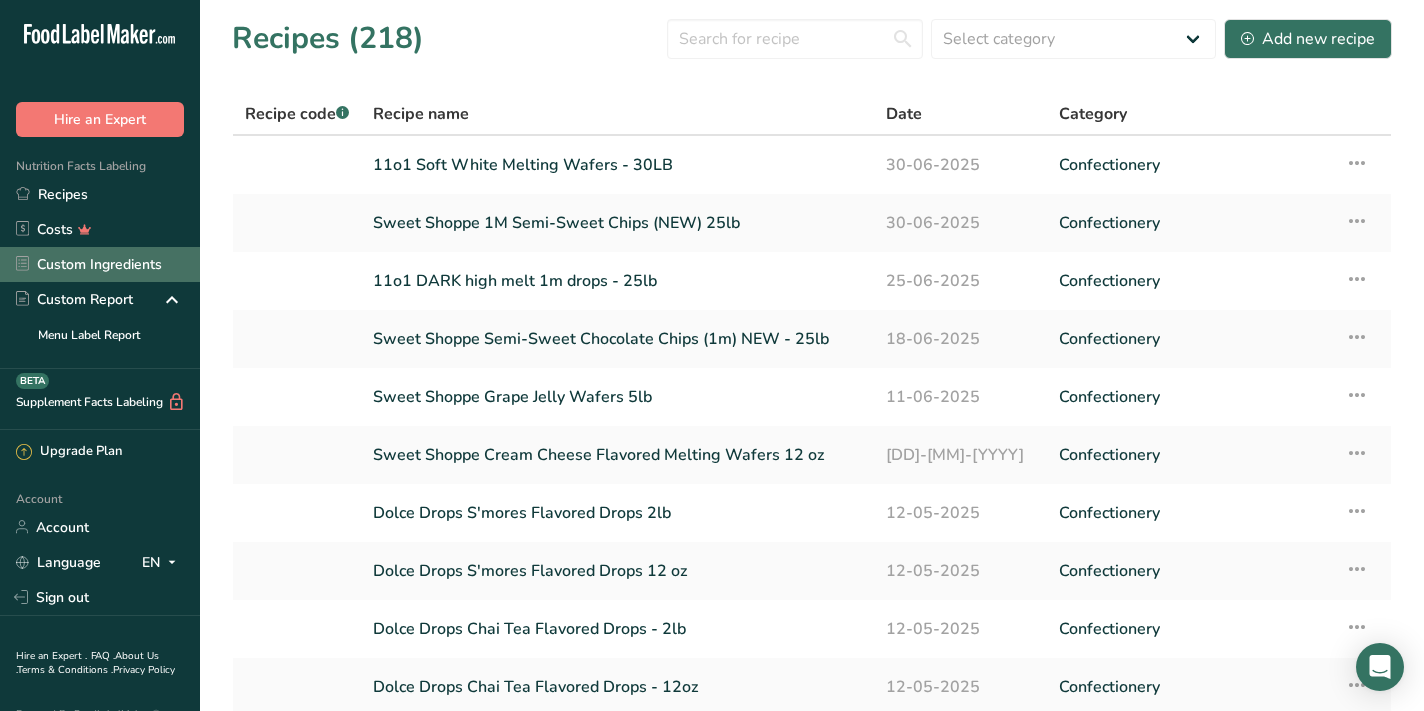 click on "Custom Ingredients" at bounding box center (100, 264) 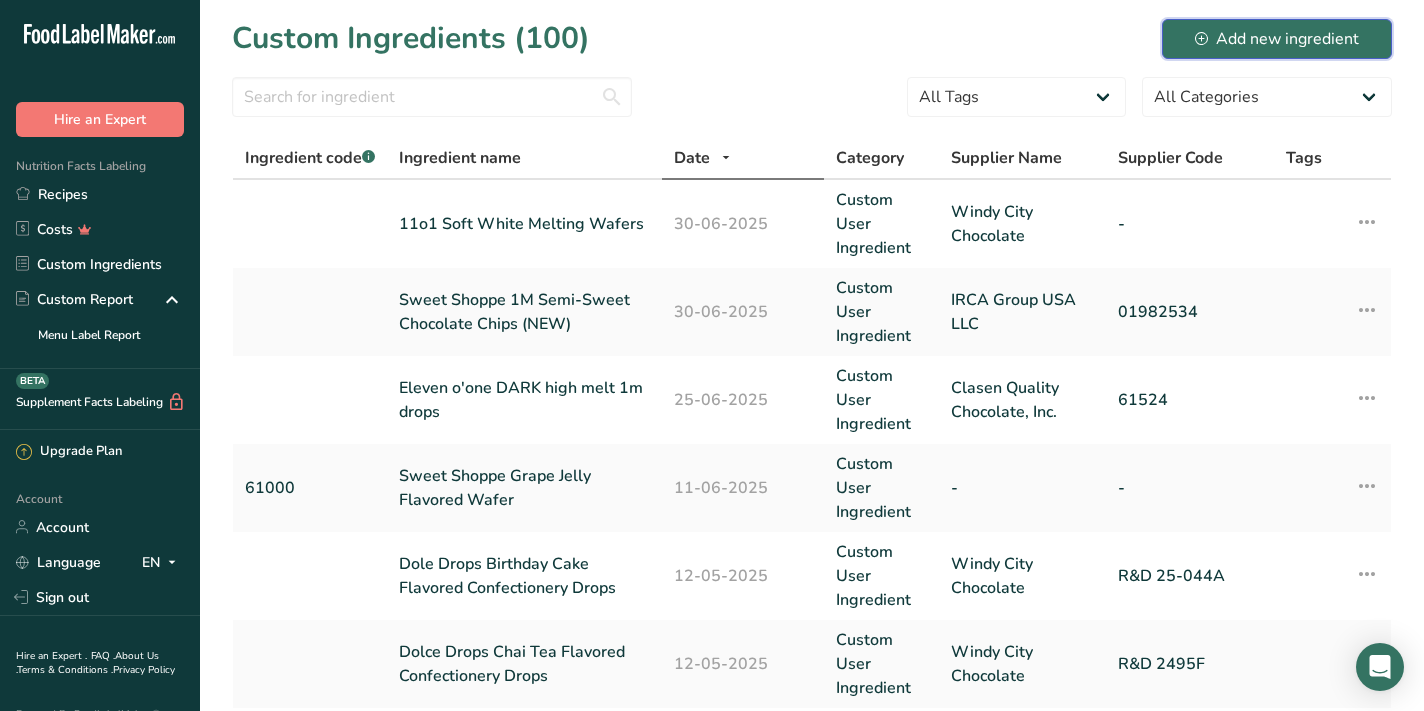 click on "Add new ingredient" at bounding box center [1277, 39] 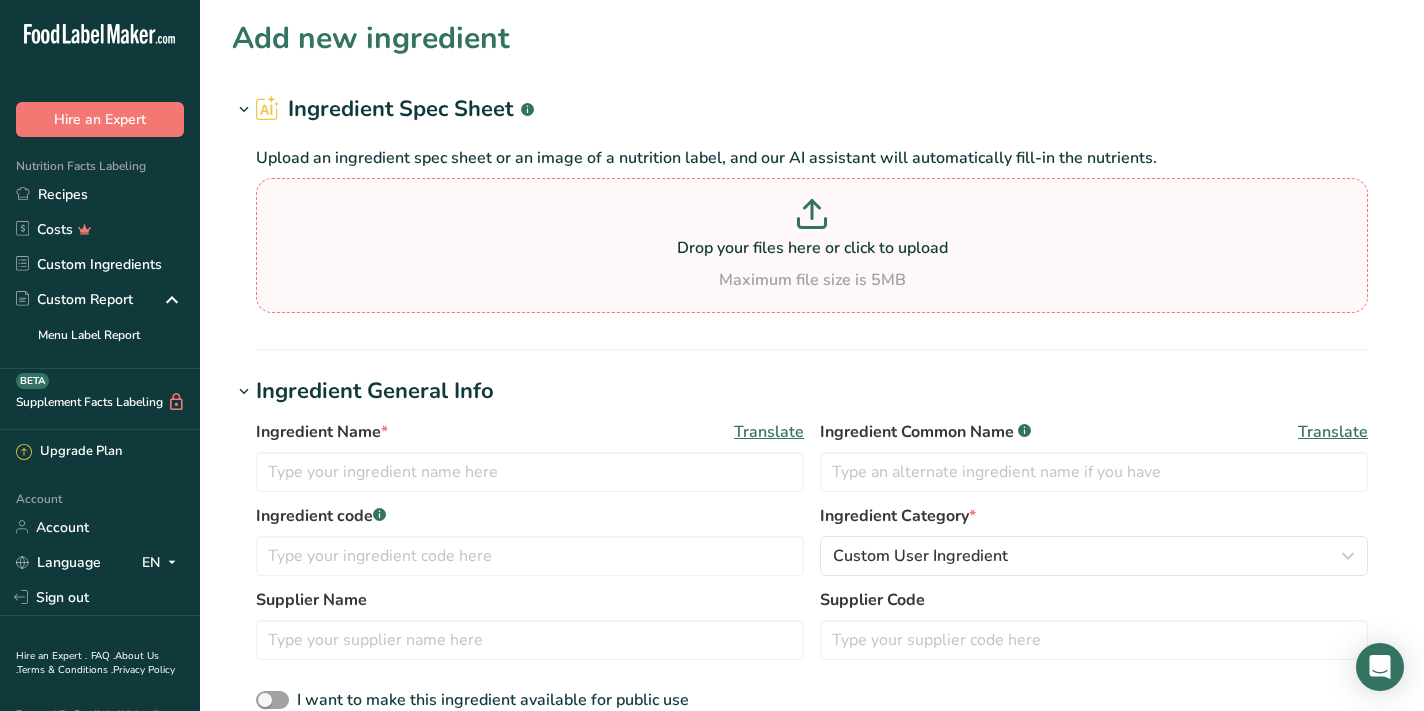 click at bounding box center [812, 217] 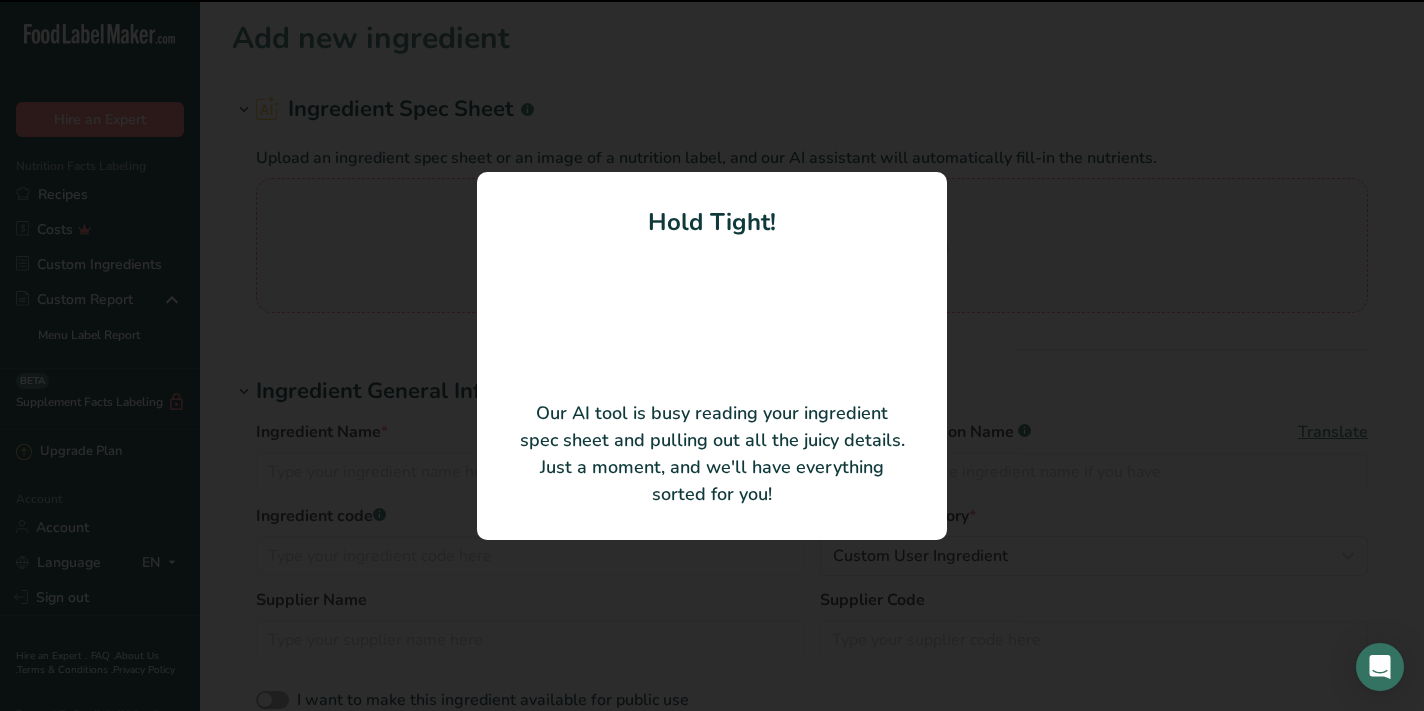 type on "1M ATLAS MILK CHOC FLVD CONF DROPS (MB)" 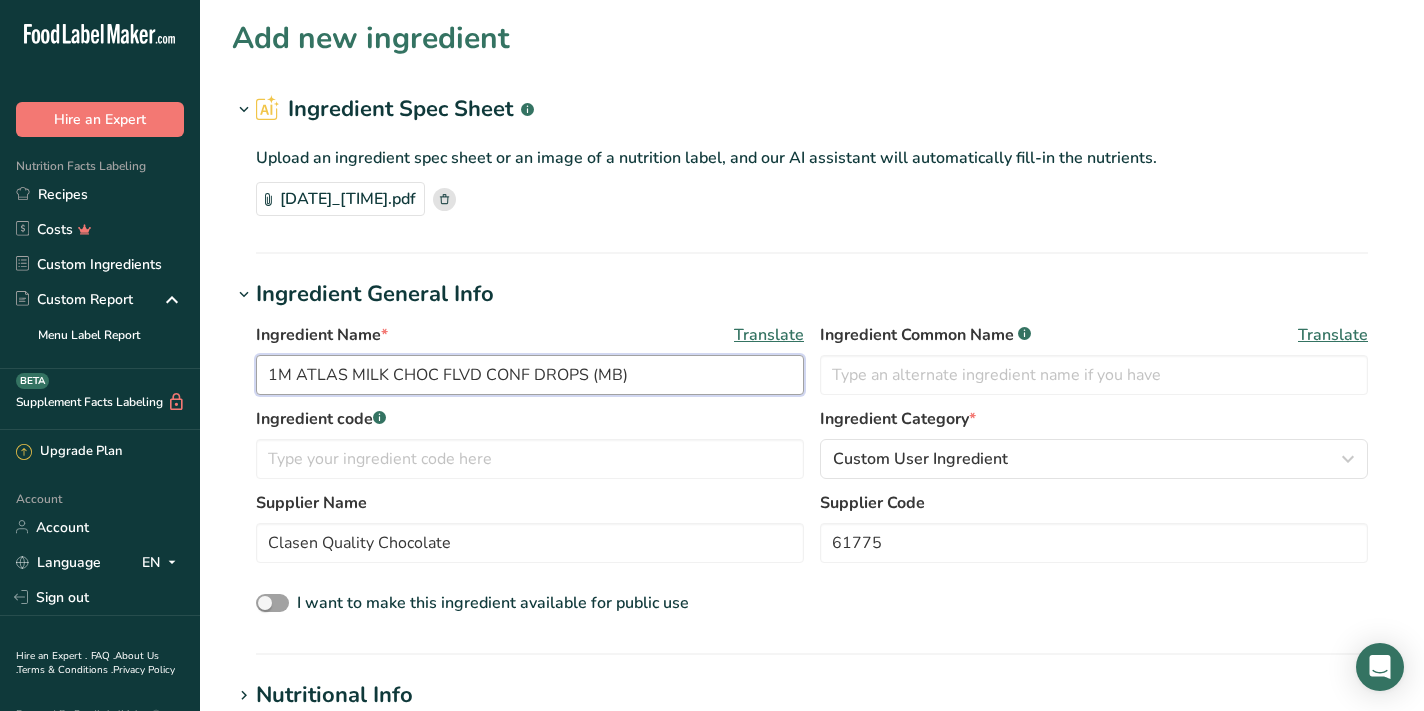 drag, startPoint x: 344, startPoint y: 373, endPoint x: 291, endPoint y: 373, distance: 53 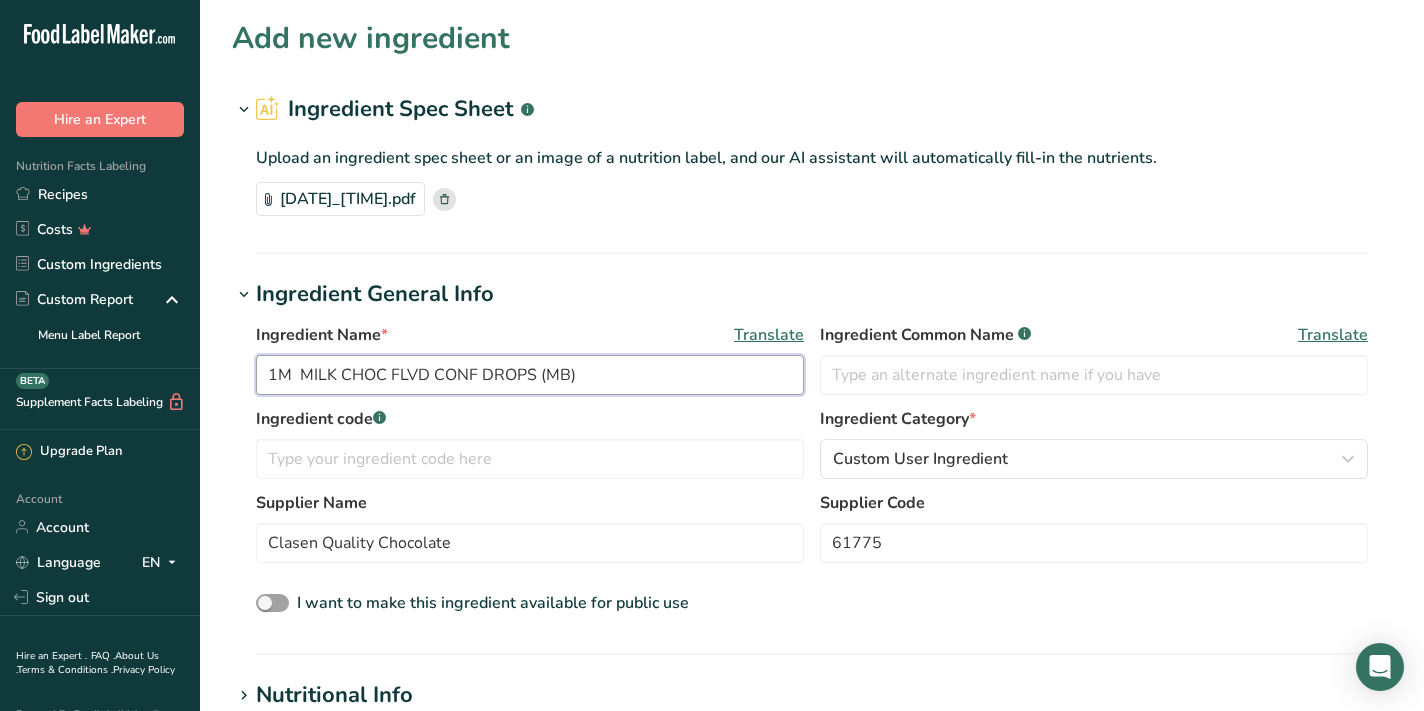 click on "1M  MILK CHOC FLVD CONF DROPS (MB)" at bounding box center (530, 375) 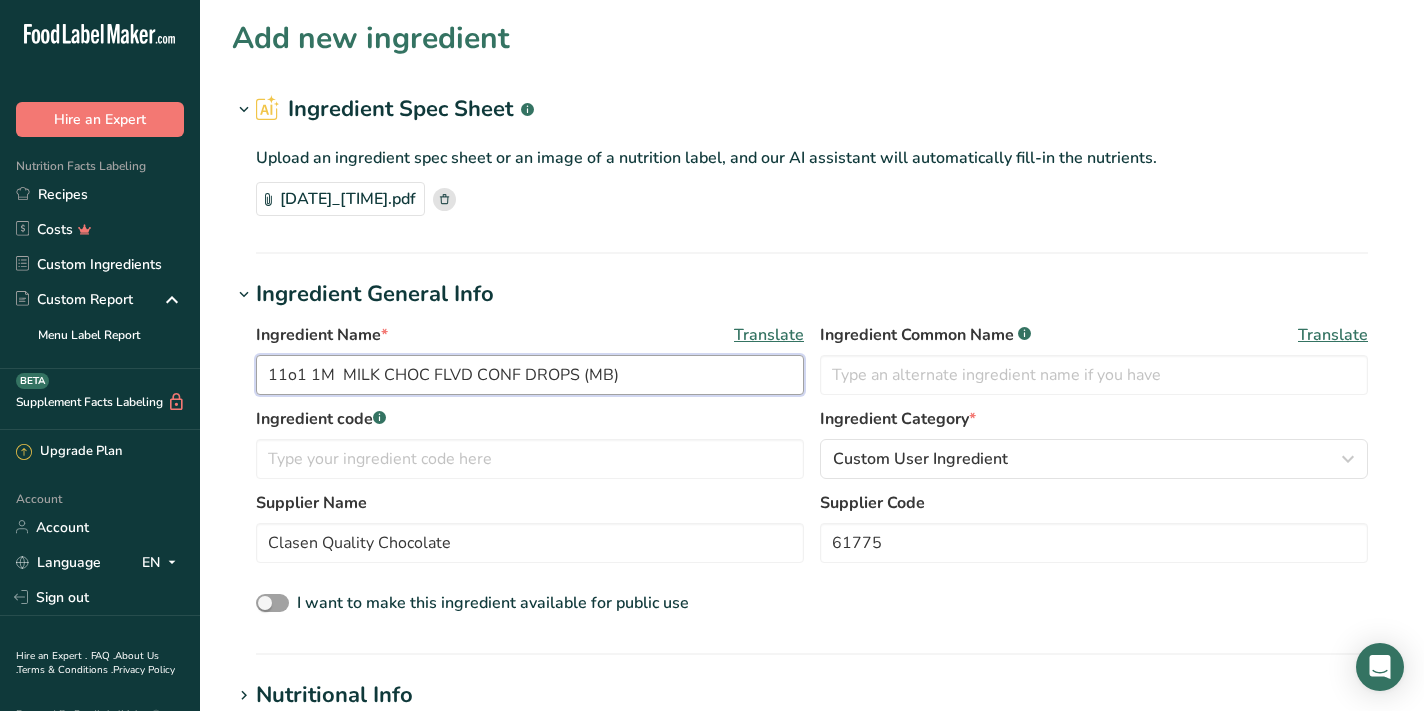 click on "11o1 1M  MILK CHOC FLVD CONF DROPS (MB)" at bounding box center (530, 375) 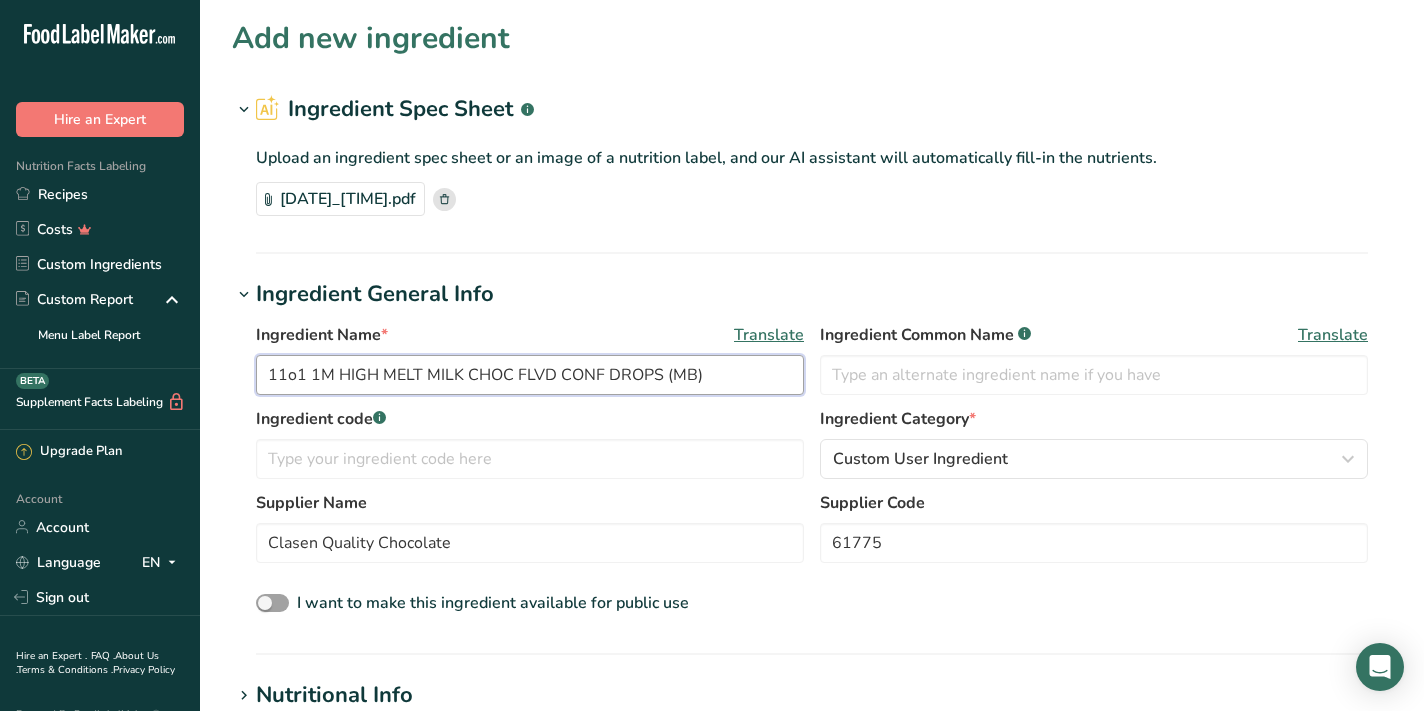 drag, startPoint x: 725, startPoint y: 382, endPoint x: 563, endPoint y: 375, distance: 162.15117 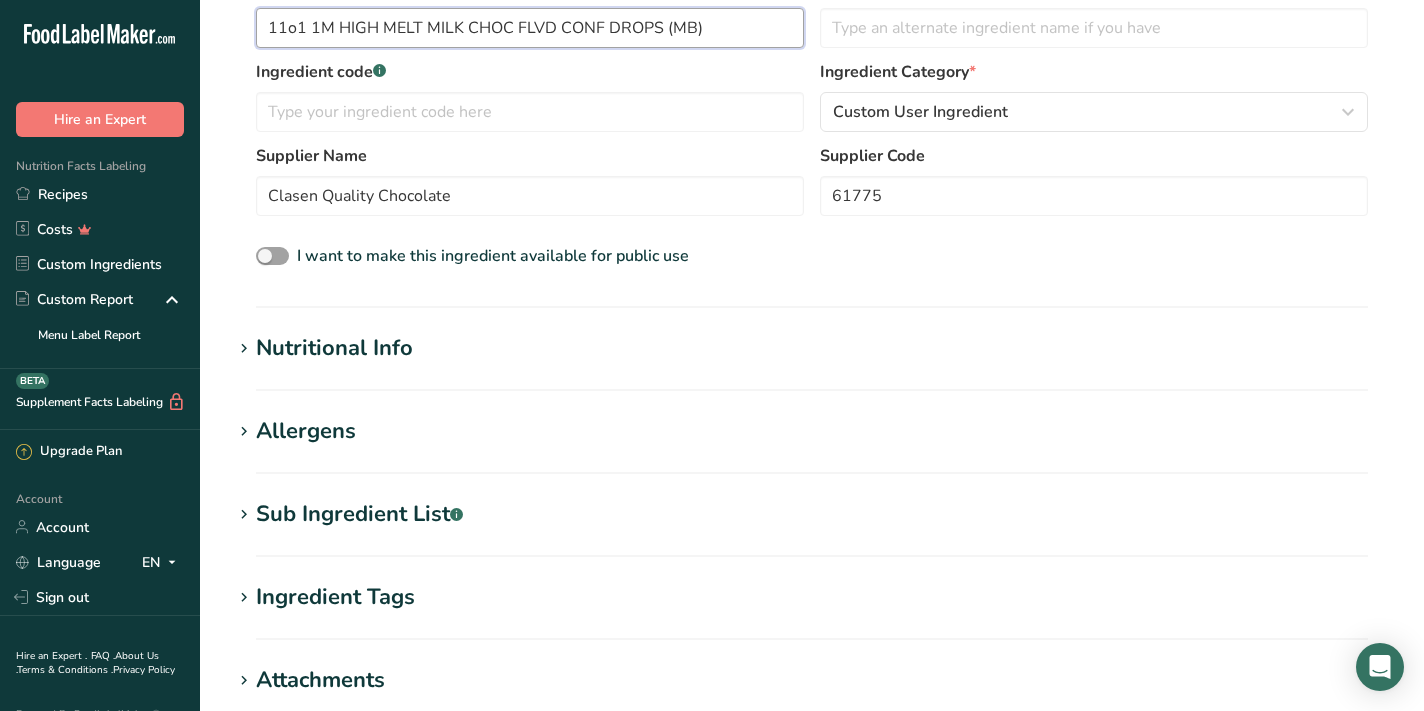 scroll, scrollTop: 403, scrollLeft: 0, axis: vertical 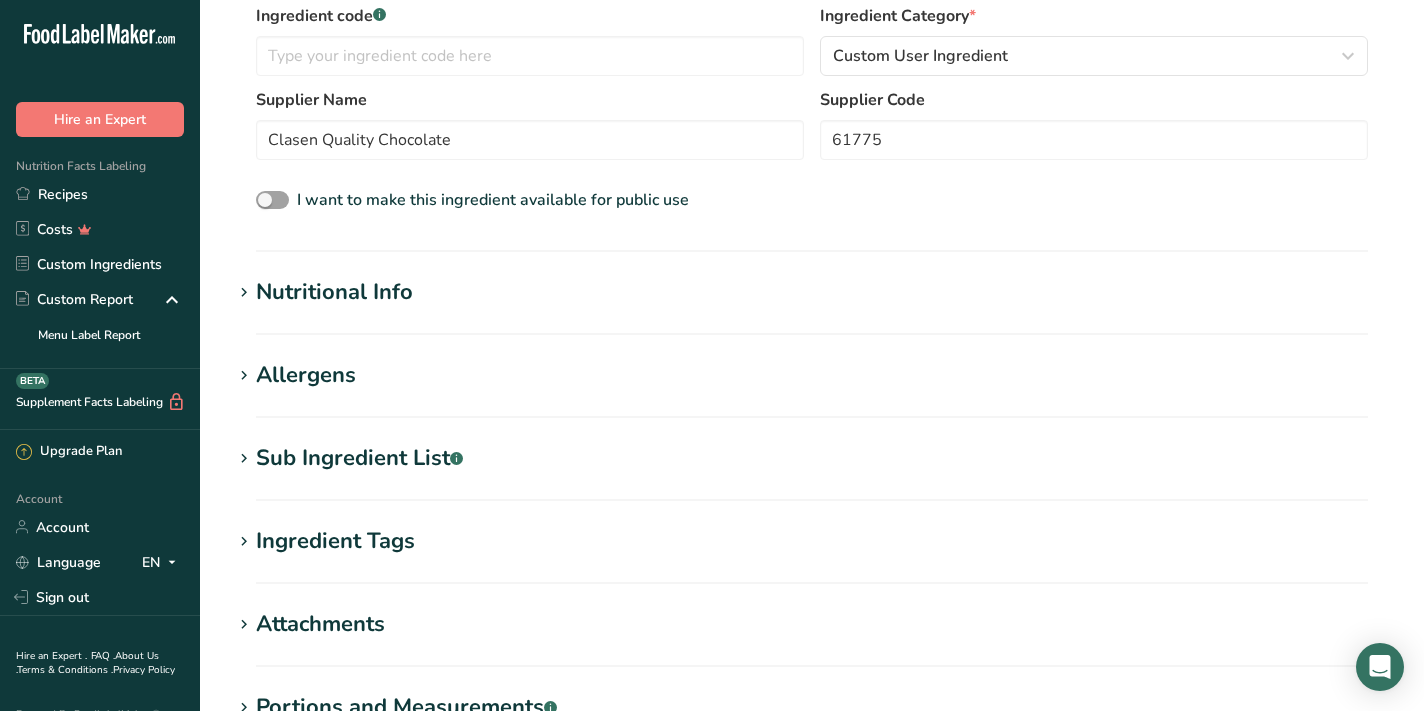 type on "11o1 1M HIGH MELT MILK CHOC FLVD CONF DROPS (MB)" 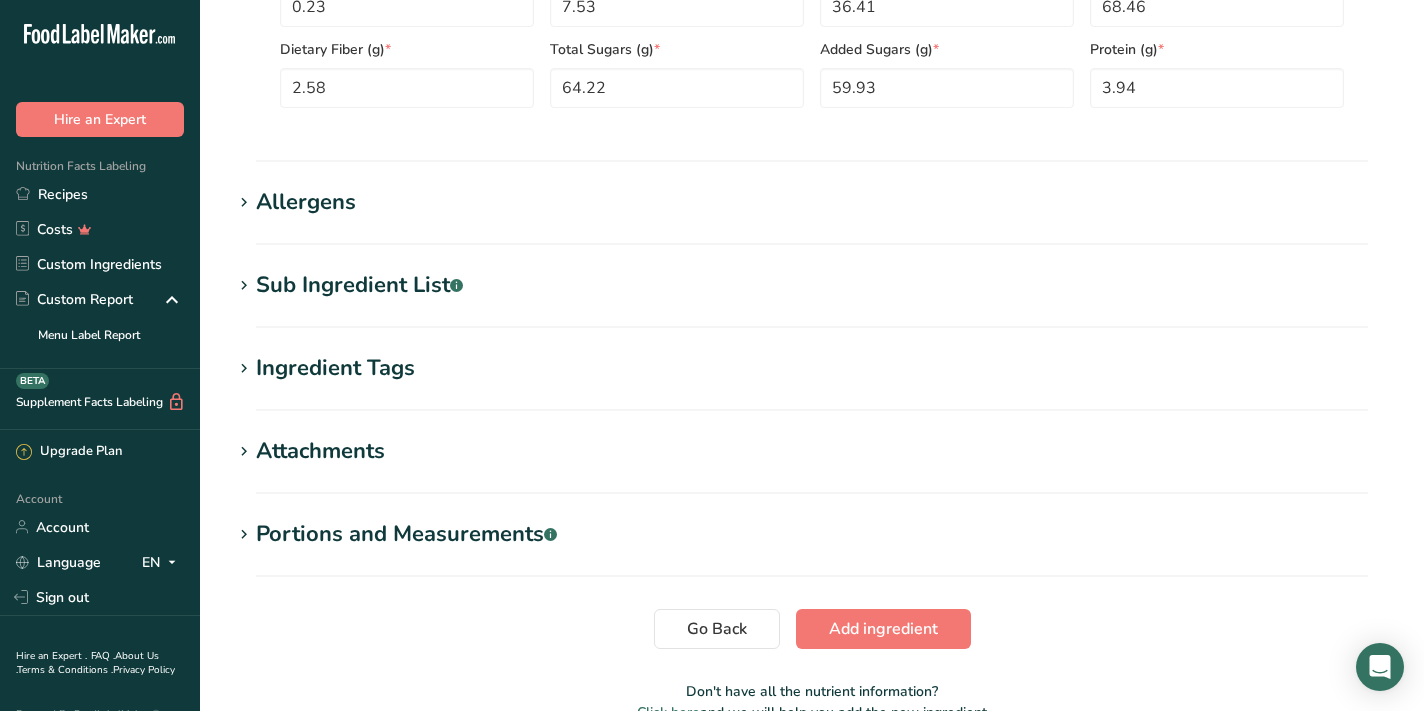 scroll, scrollTop: 1147, scrollLeft: 0, axis: vertical 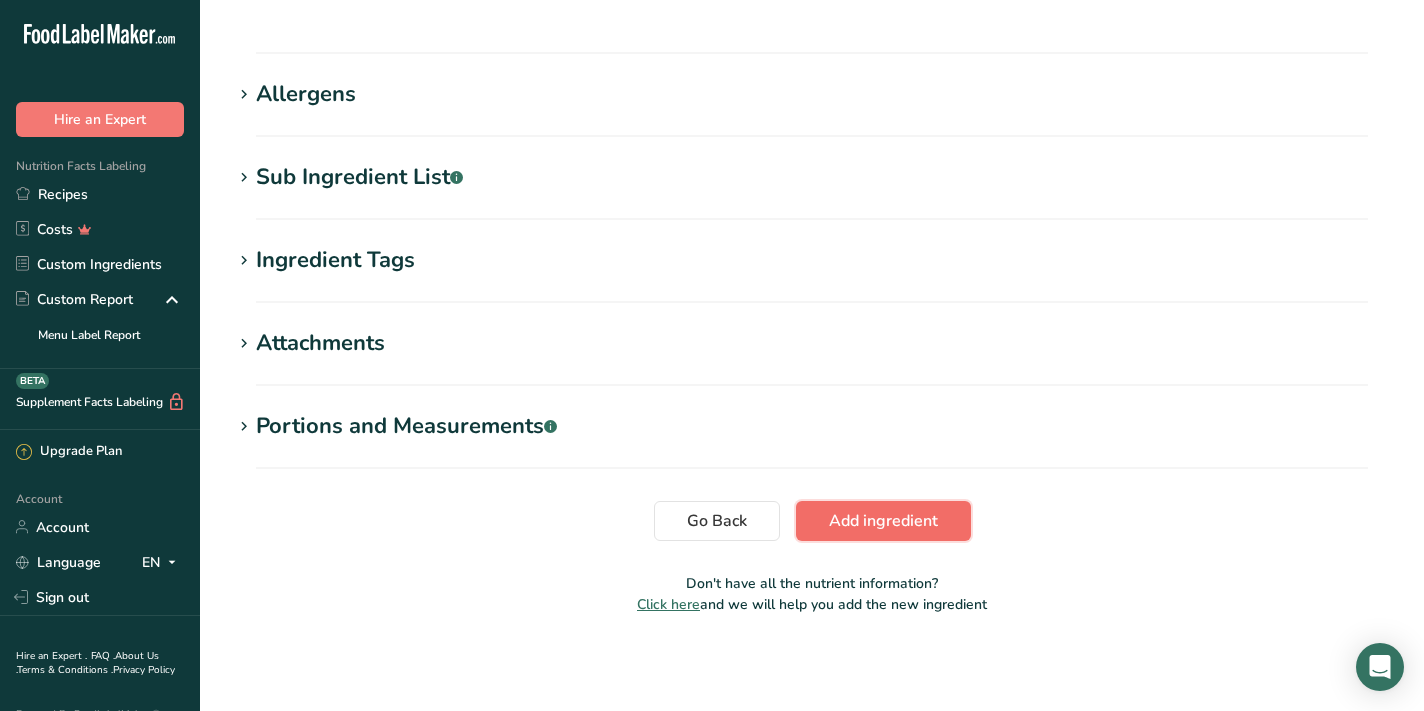 click on "Add ingredient" at bounding box center (883, 521) 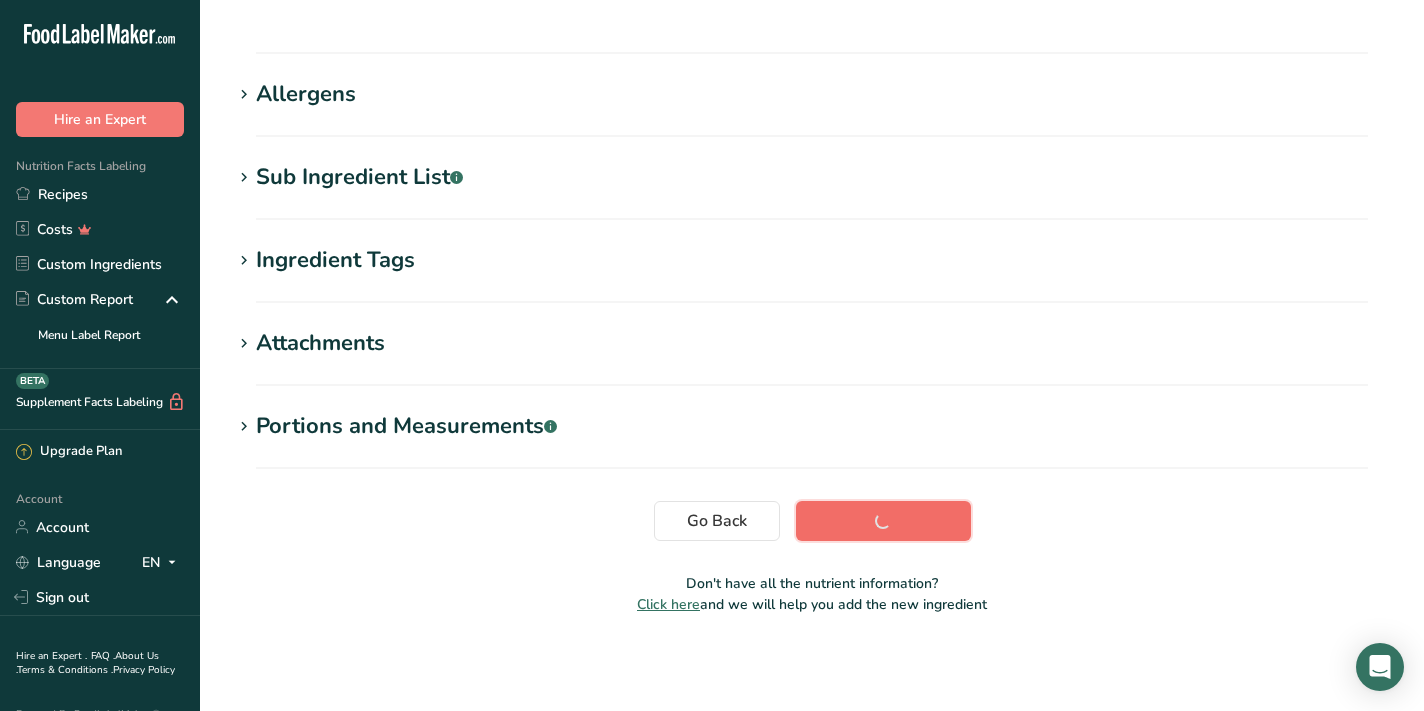 scroll, scrollTop: 264, scrollLeft: 0, axis: vertical 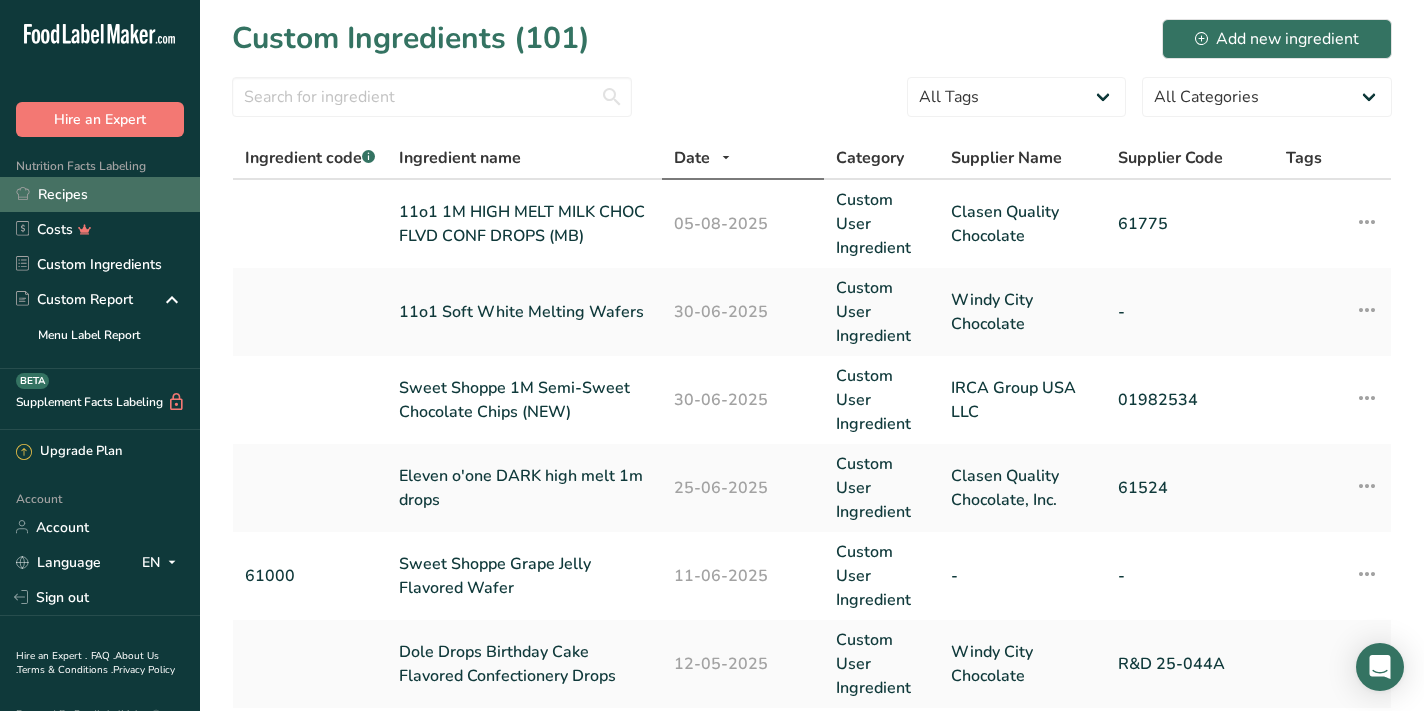 click on "Recipes" at bounding box center (100, 194) 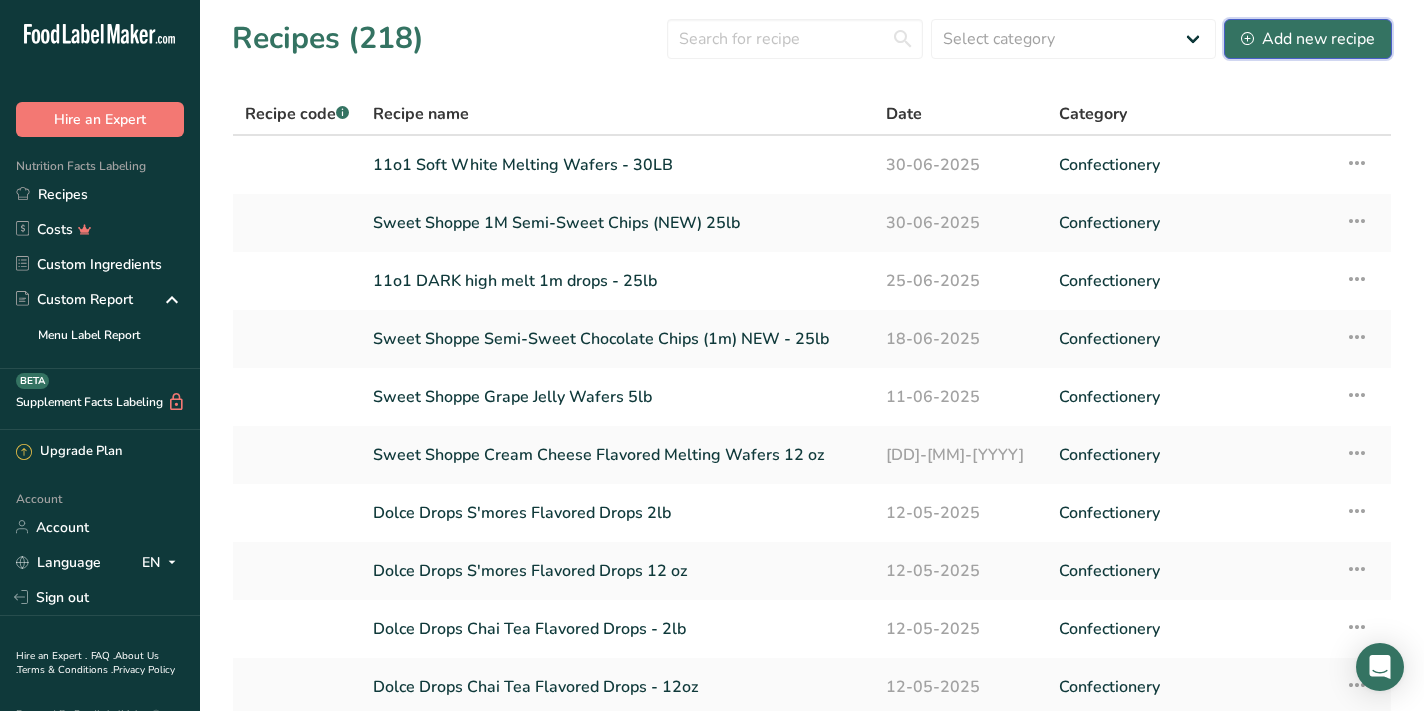 click on "Add new recipe" at bounding box center [1308, 39] 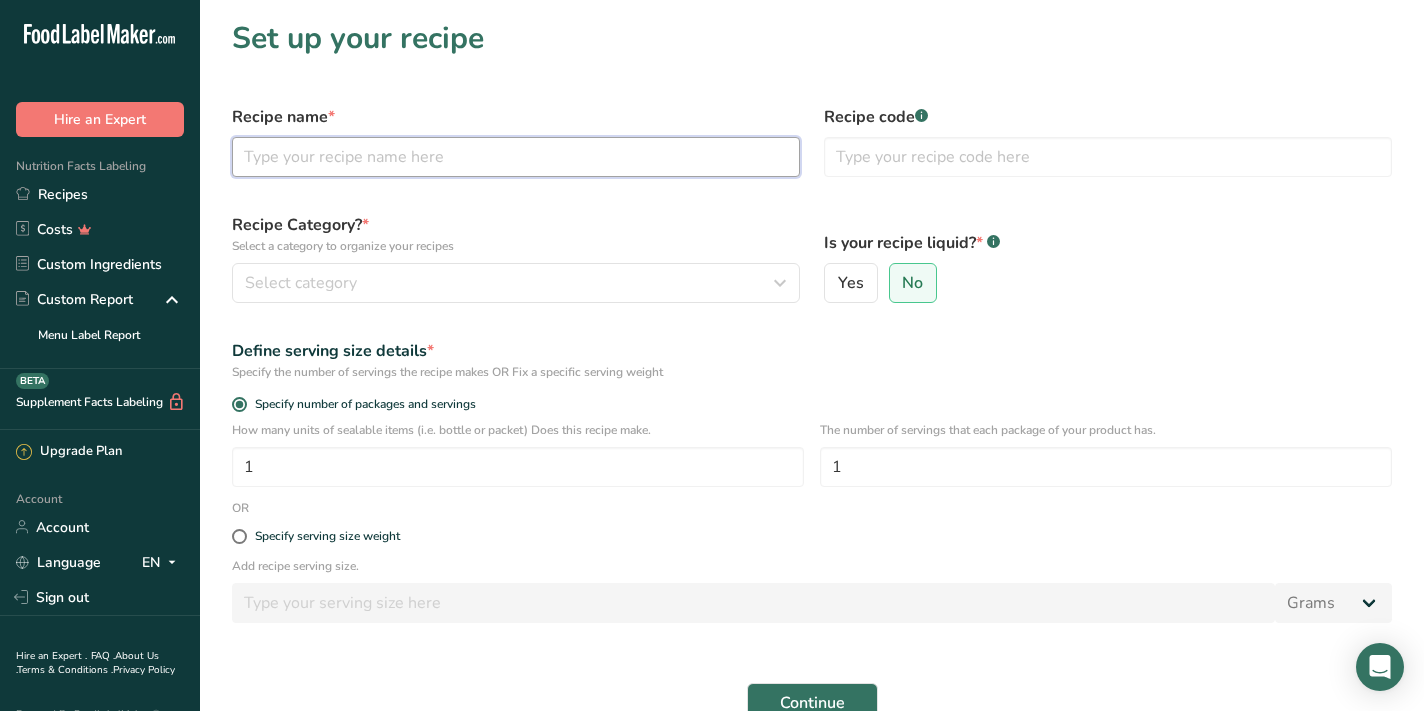 click at bounding box center [516, 157] 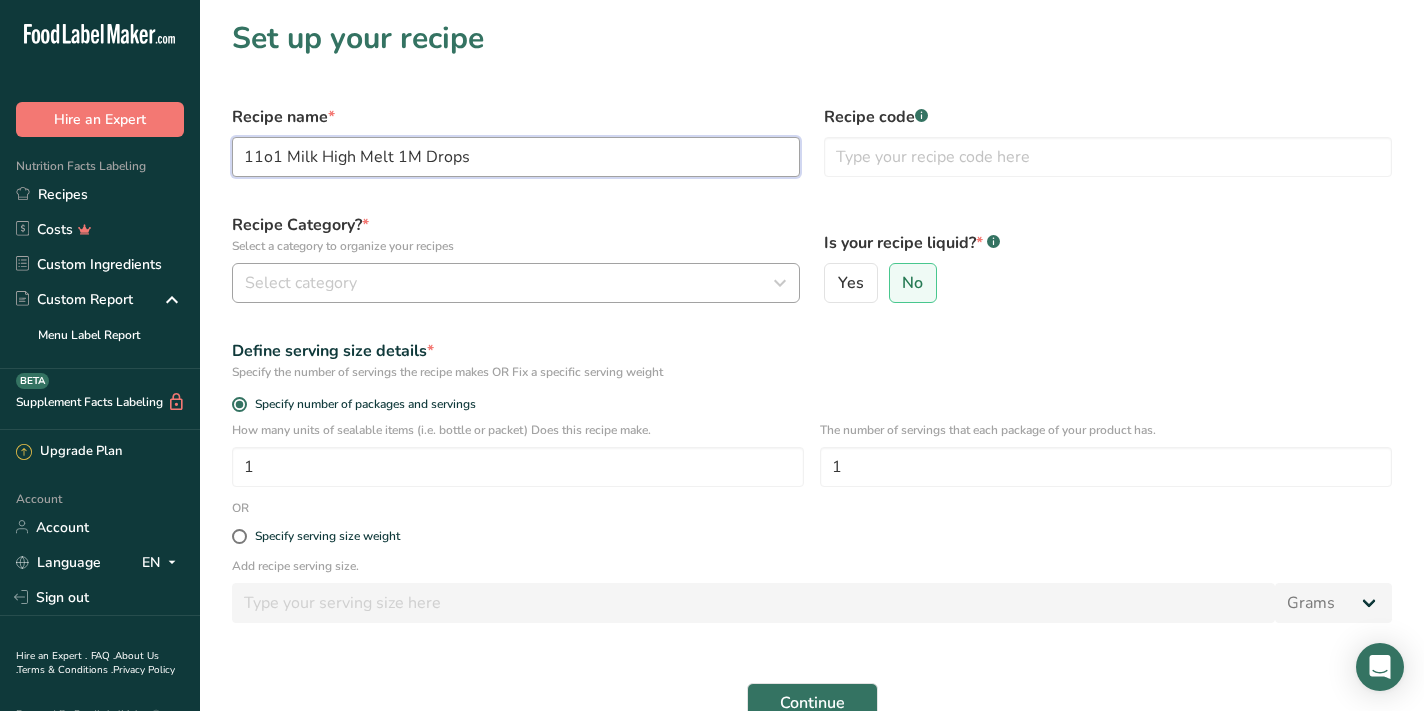 type on "11o1 Milk High Melt 1M Drops" 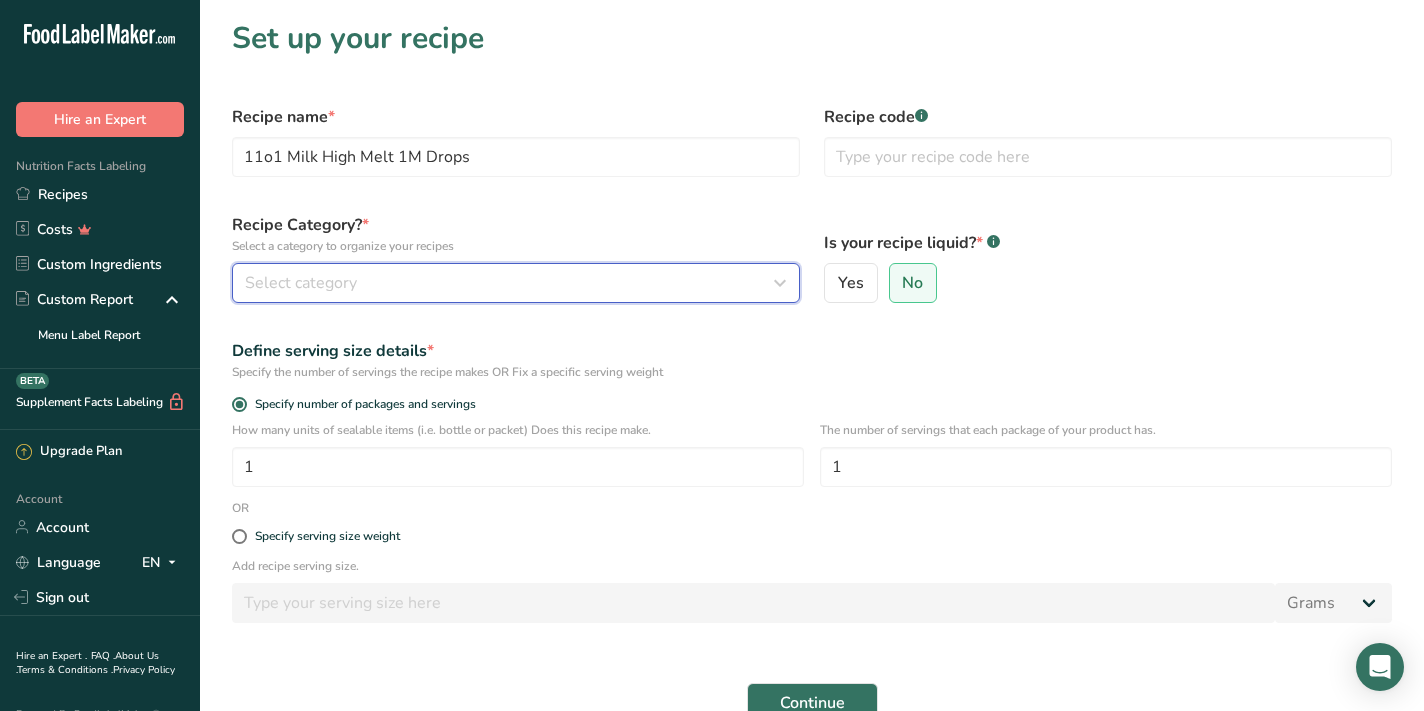 click on "Select category" at bounding box center [510, 283] 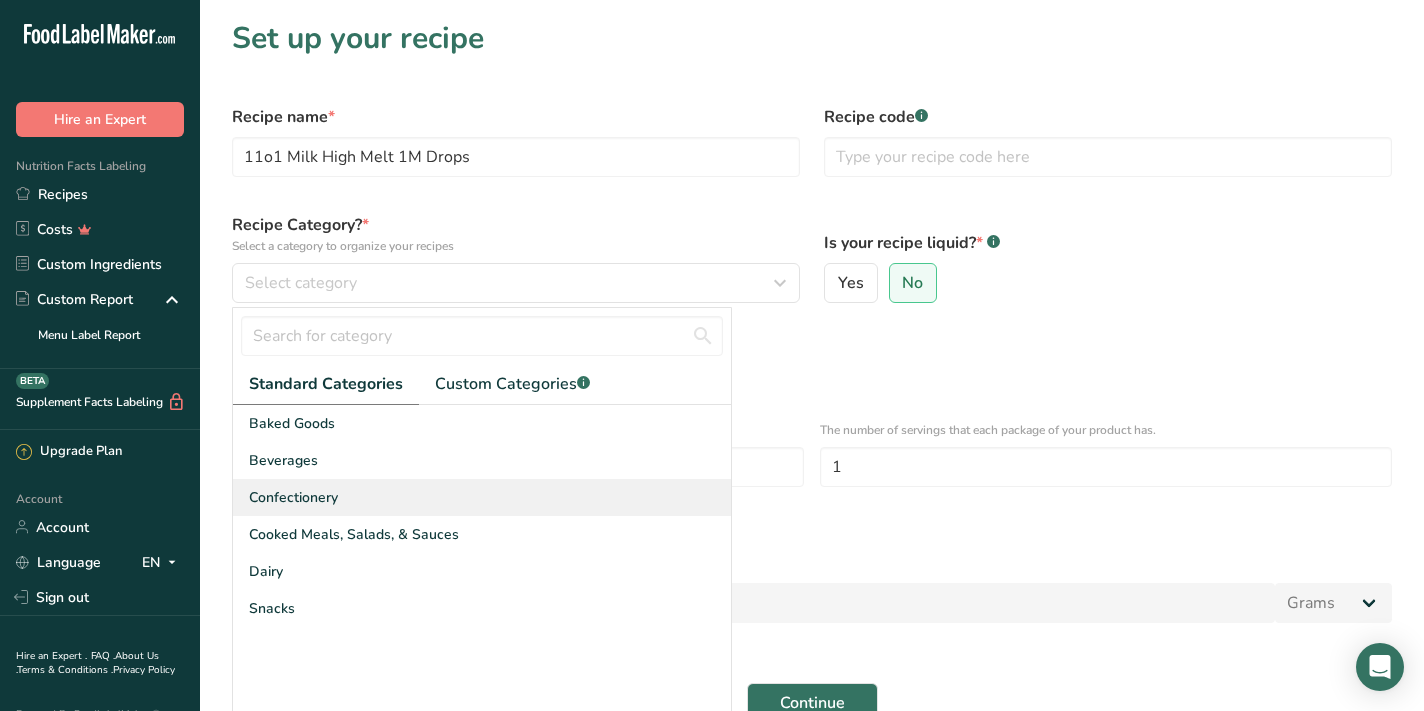 click on "Confectionery" at bounding box center [482, 497] 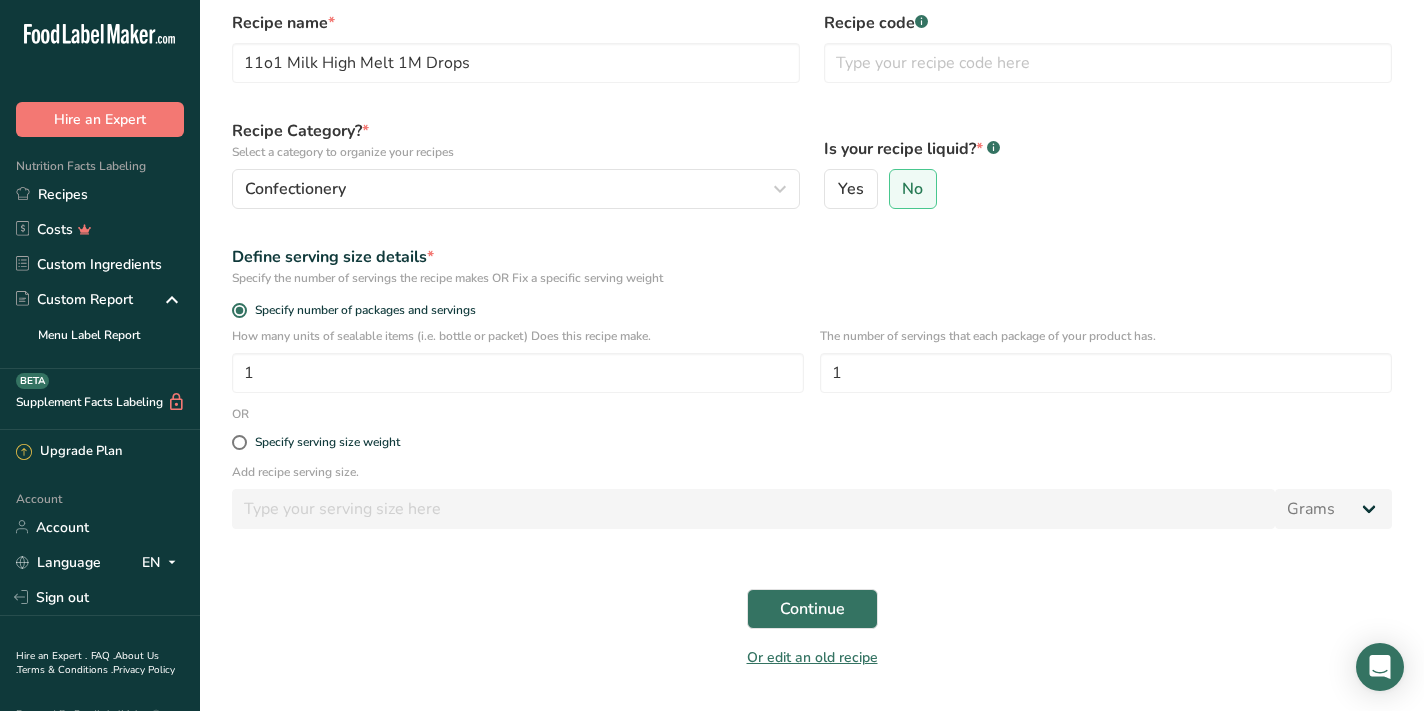scroll, scrollTop: 148, scrollLeft: 0, axis: vertical 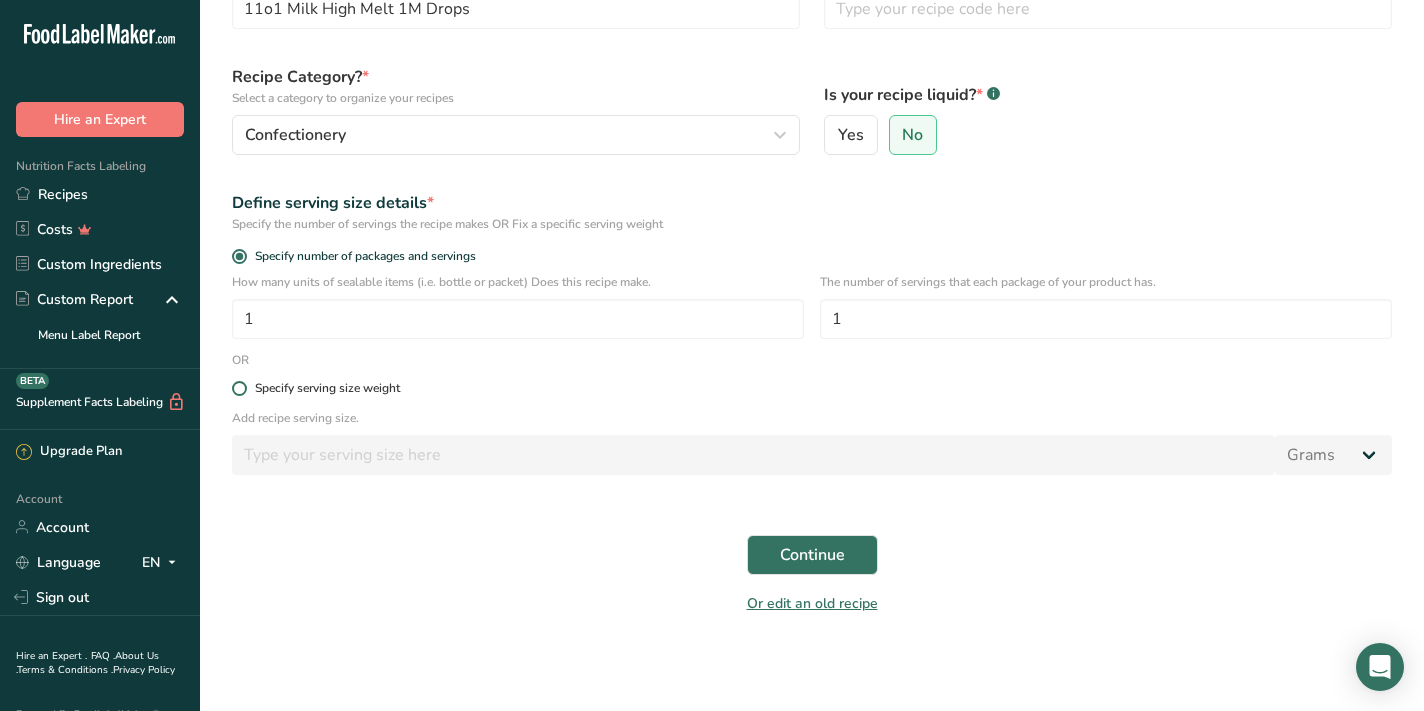 click on "Specify serving size weight" at bounding box center (327, 388) 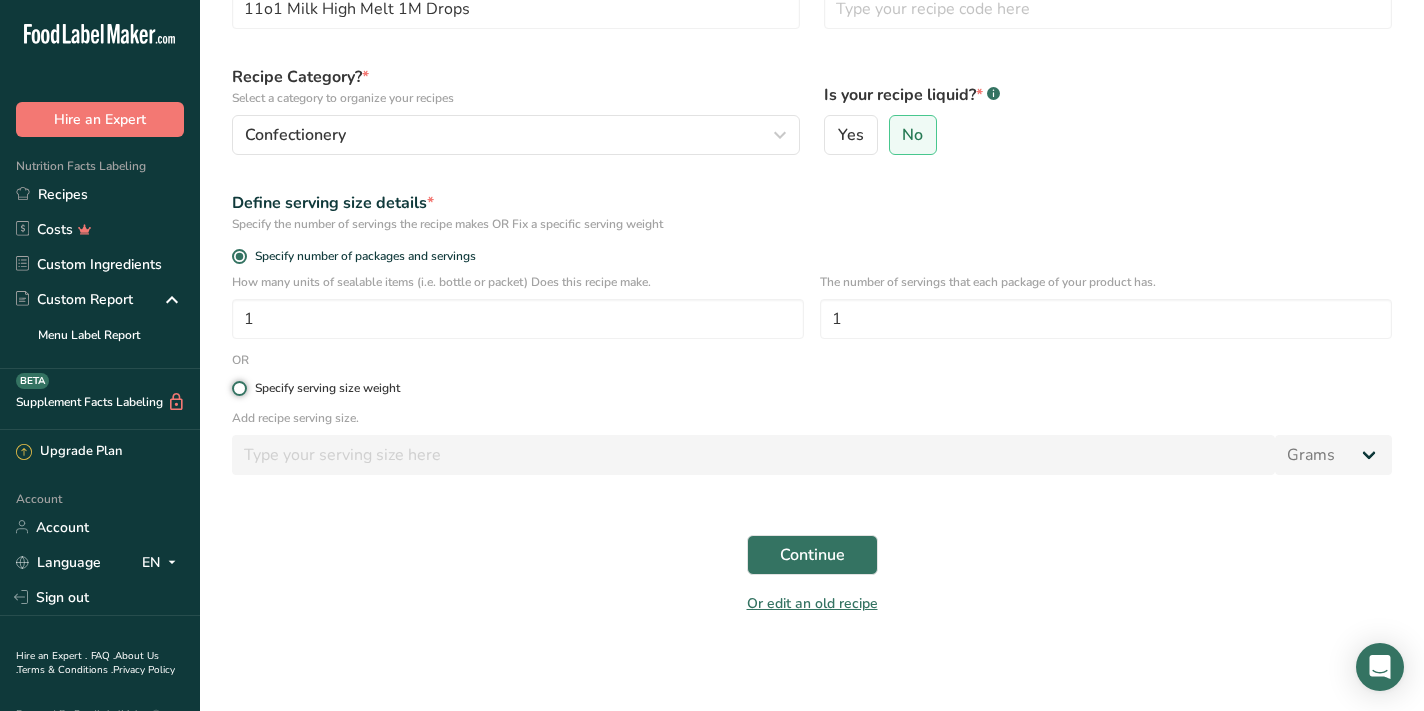 click on "Specify serving size weight" at bounding box center [238, 388] 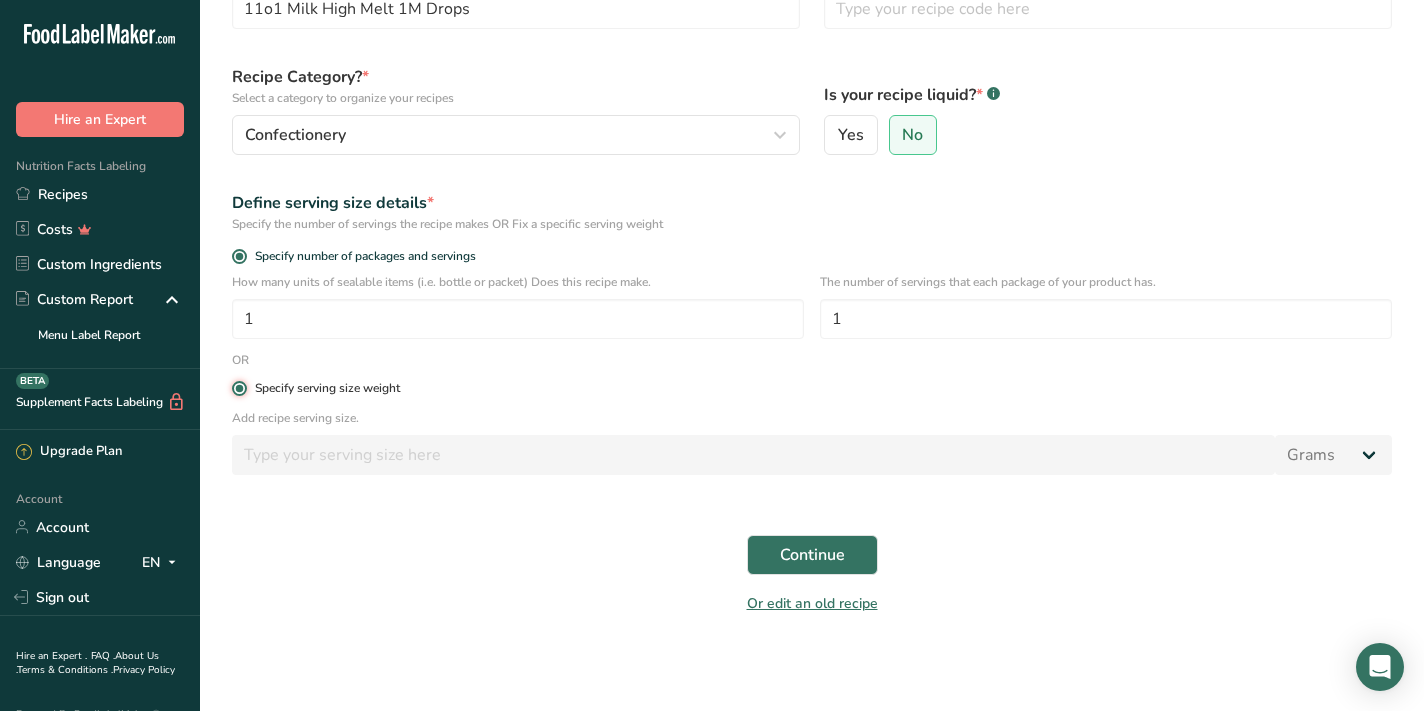 radio on "false" 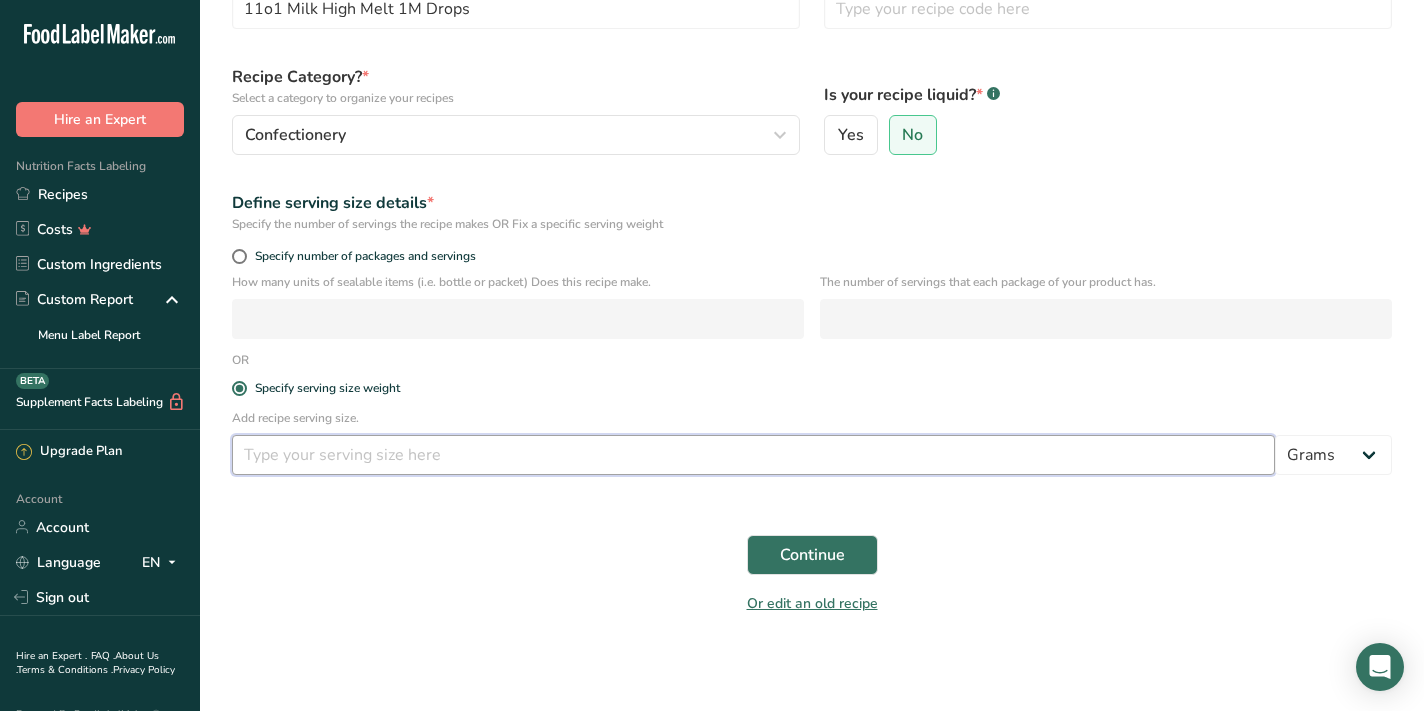 click at bounding box center (753, 455) 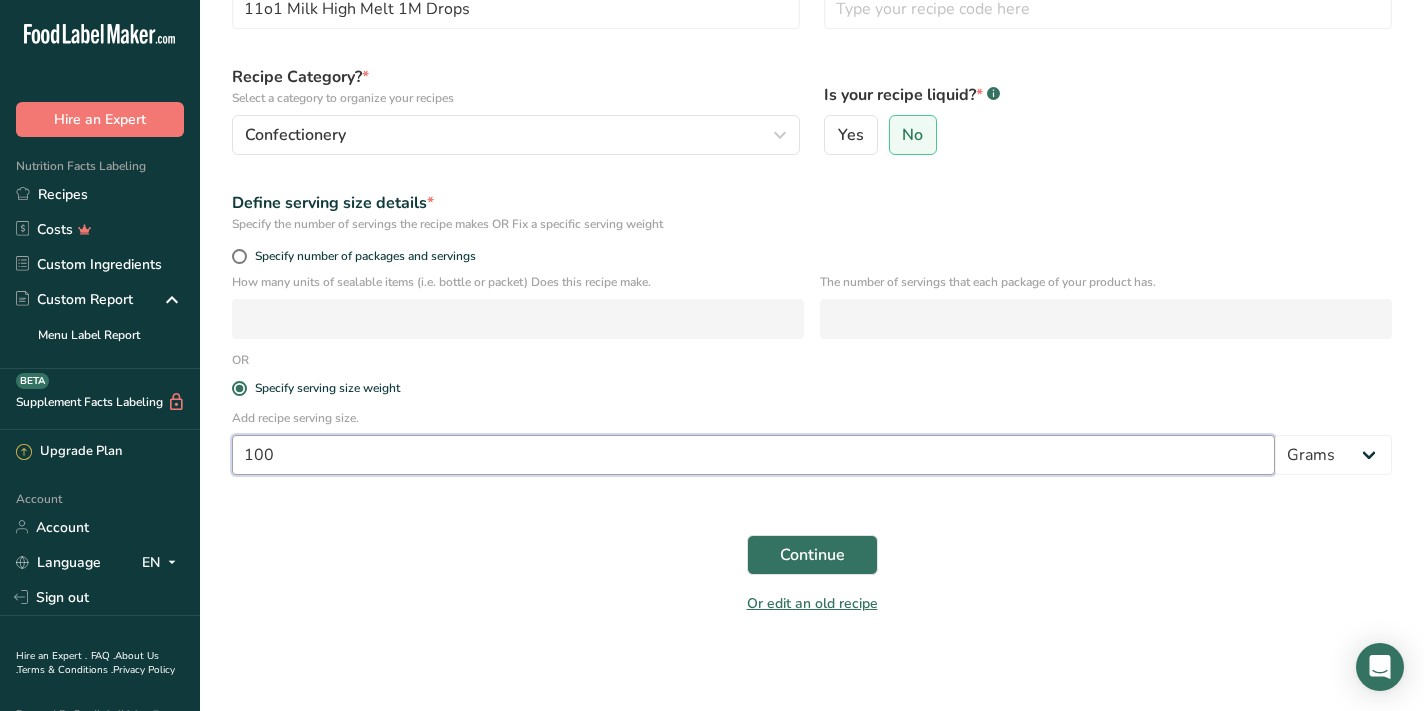 type on "100" 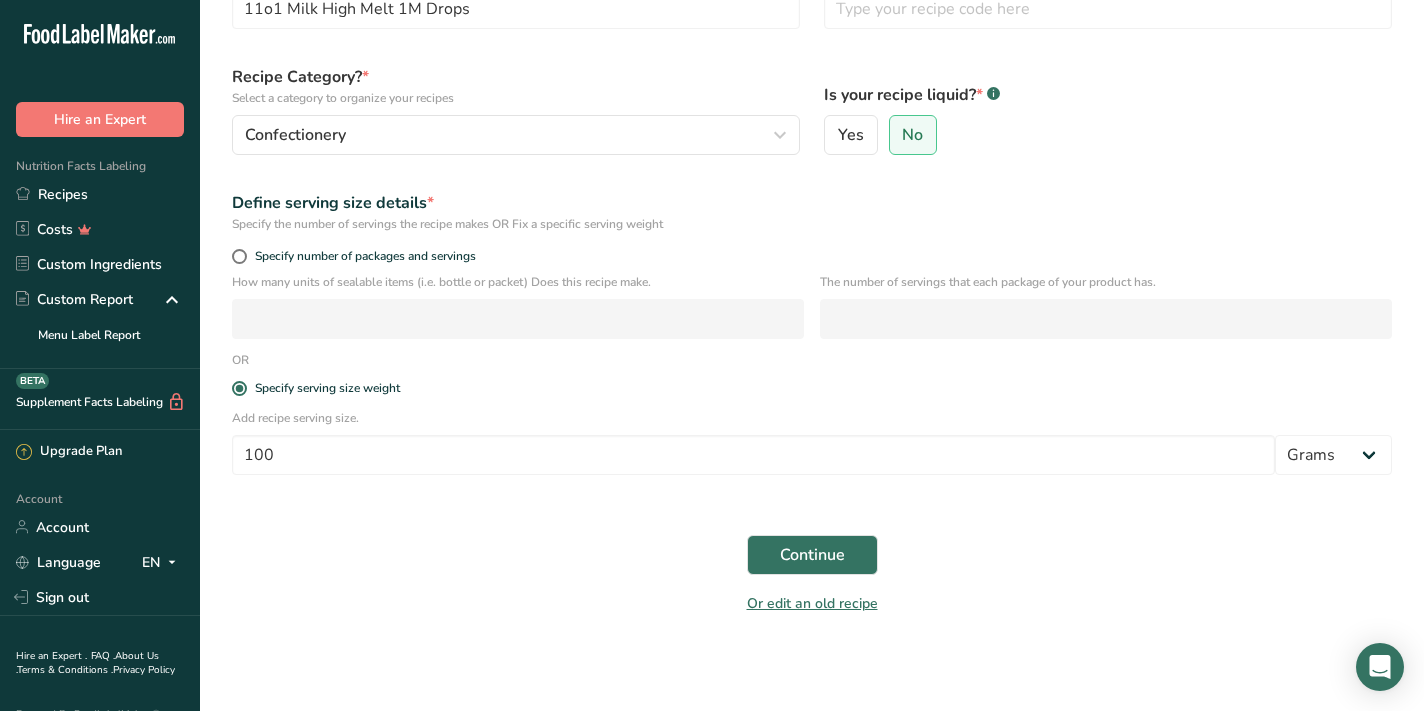 click on "Or edit an old recipe" at bounding box center [812, 607] 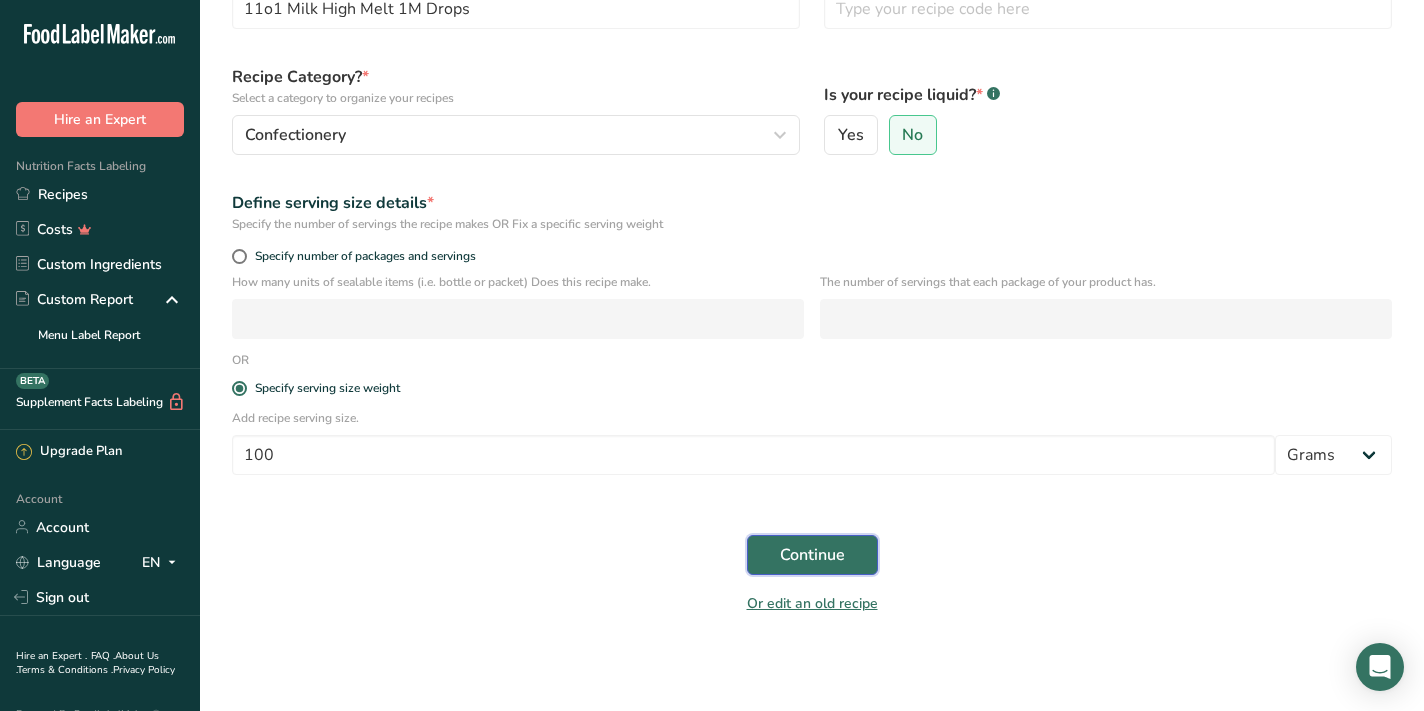 click on "Continue" at bounding box center (812, 555) 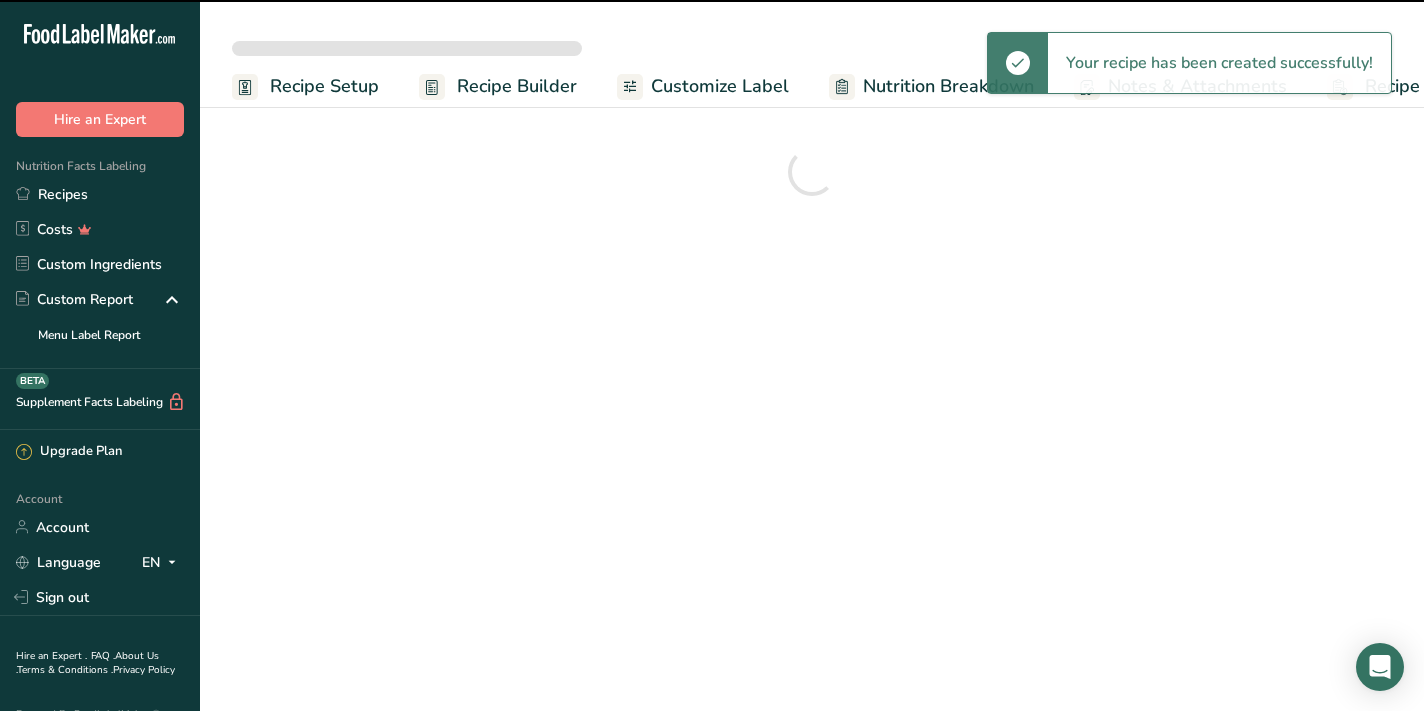 scroll, scrollTop: 0, scrollLeft: 0, axis: both 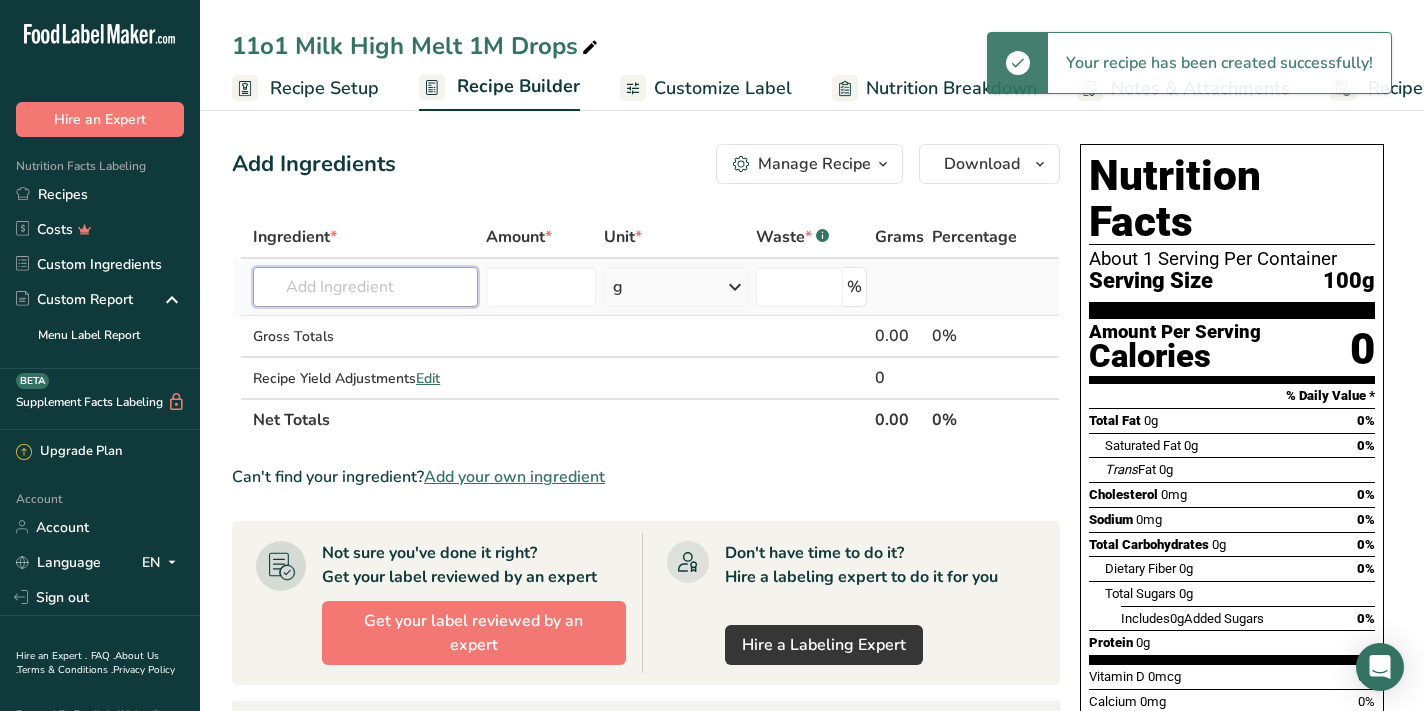click at bounding box center (365, 287) 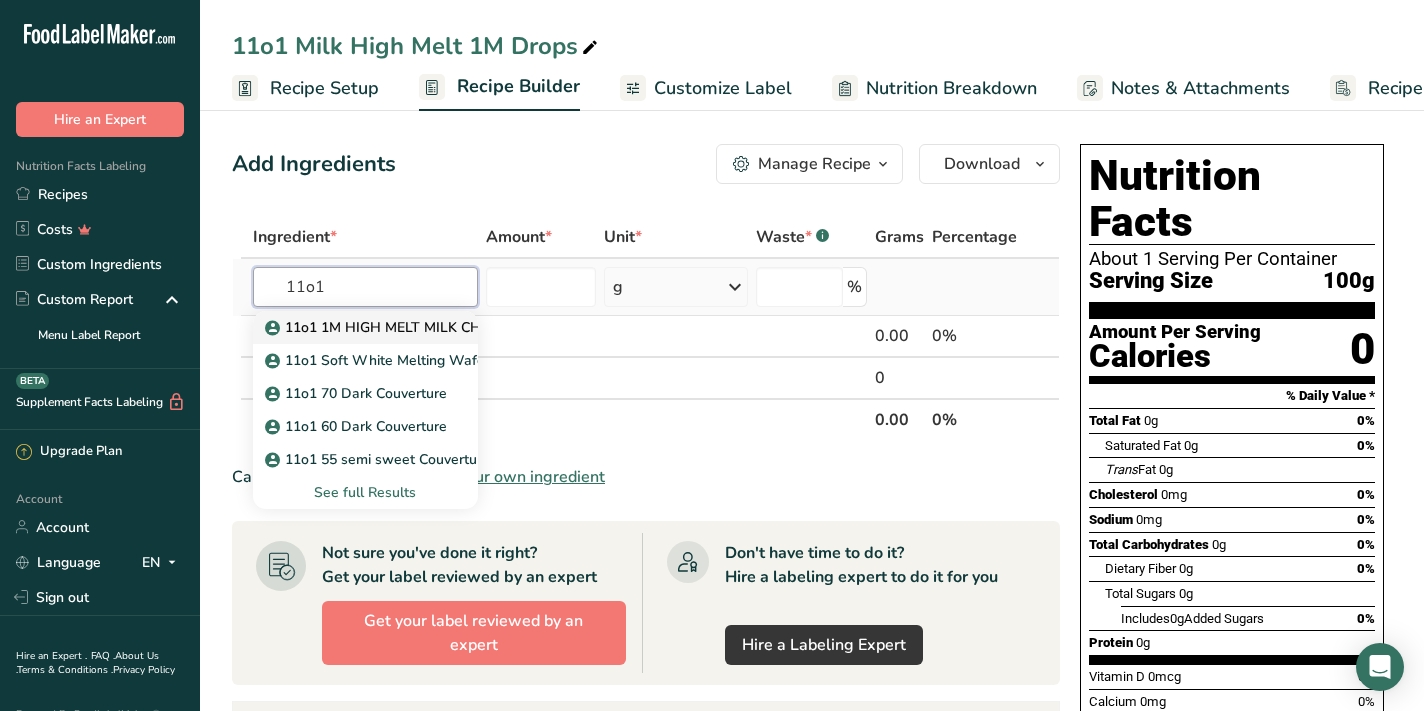 type on "11o1" 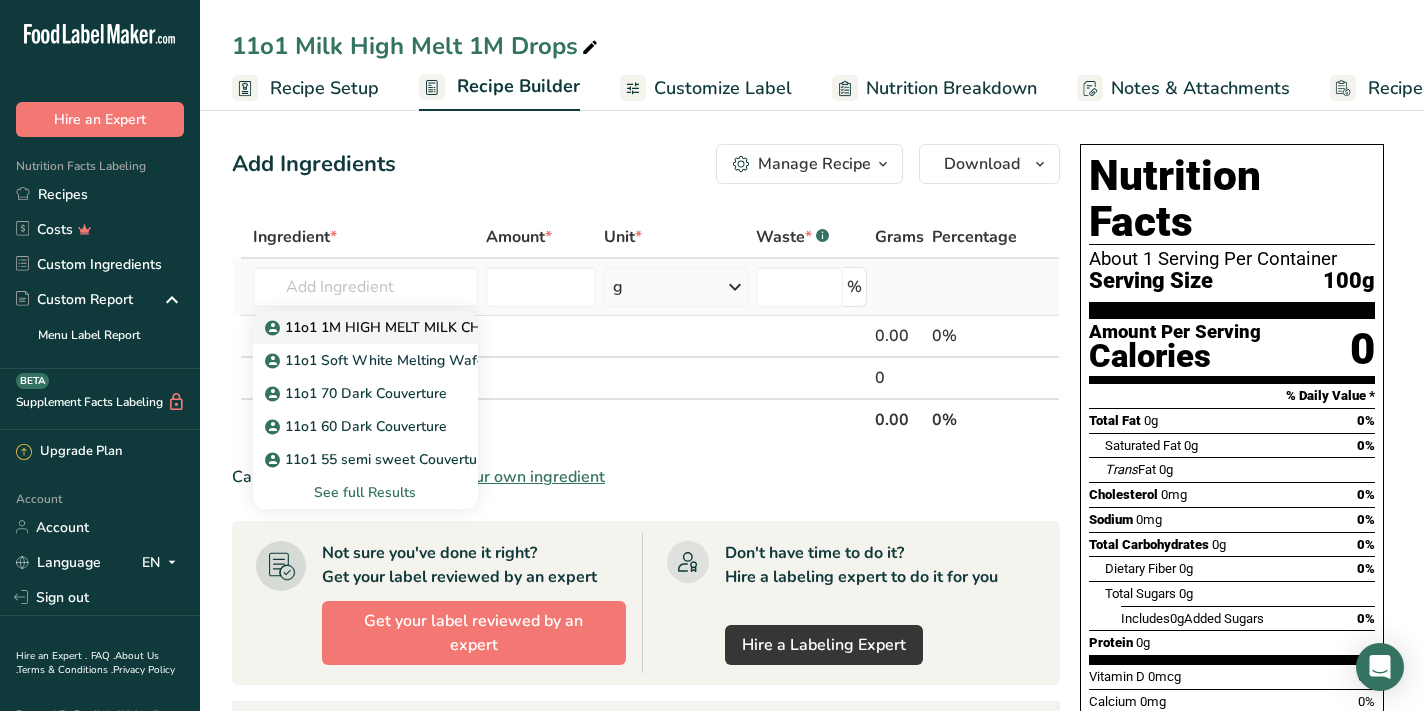 click on "11o1 1M HIGH MELT MILK CHOC FLVD CONF DROPS (MB)" at bounding box center [470, 327] 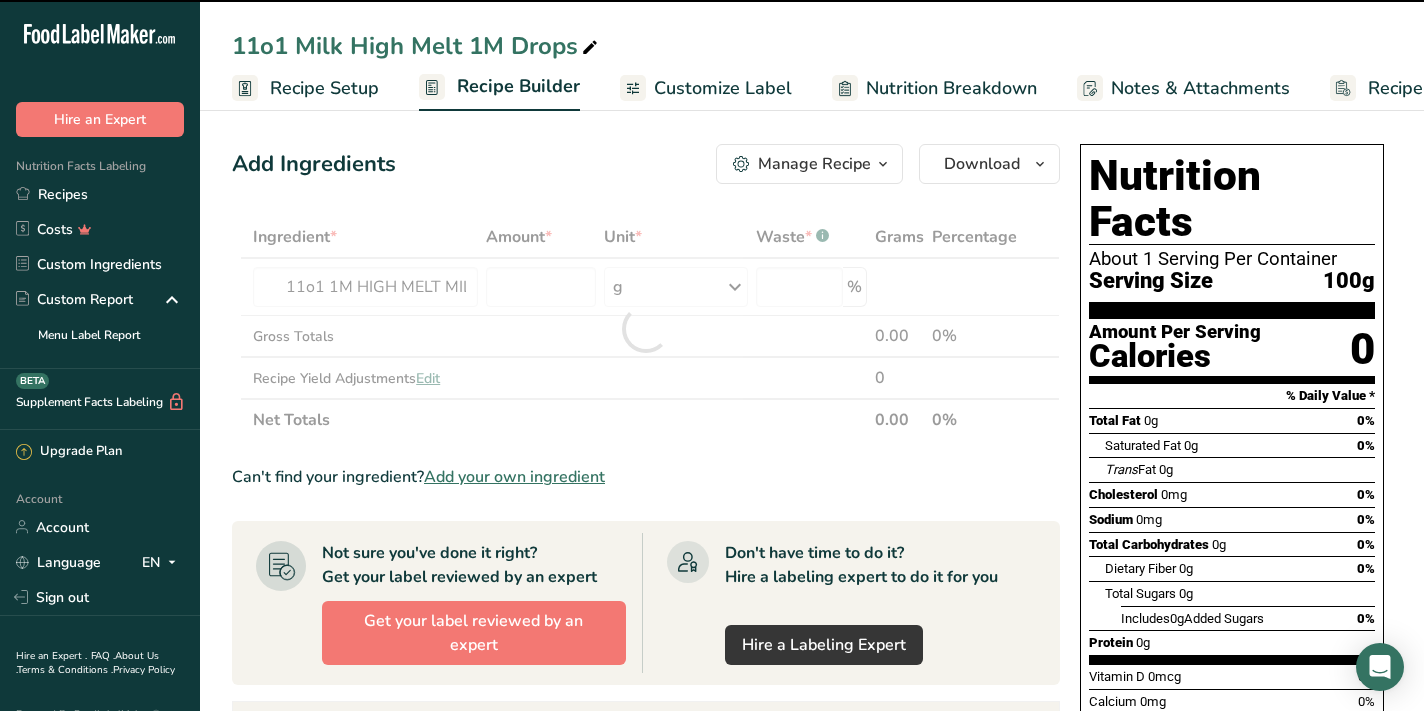 type on "0" 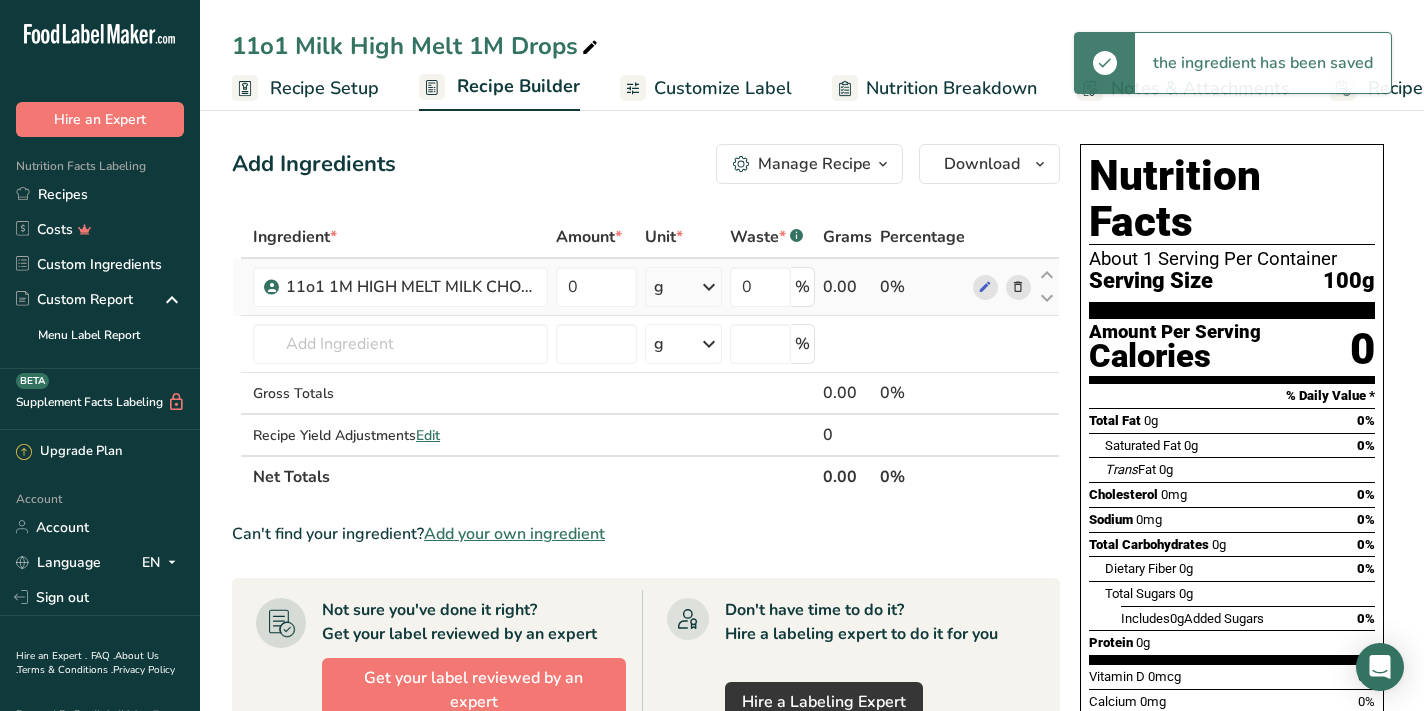 click at bounding box center [709, 287] 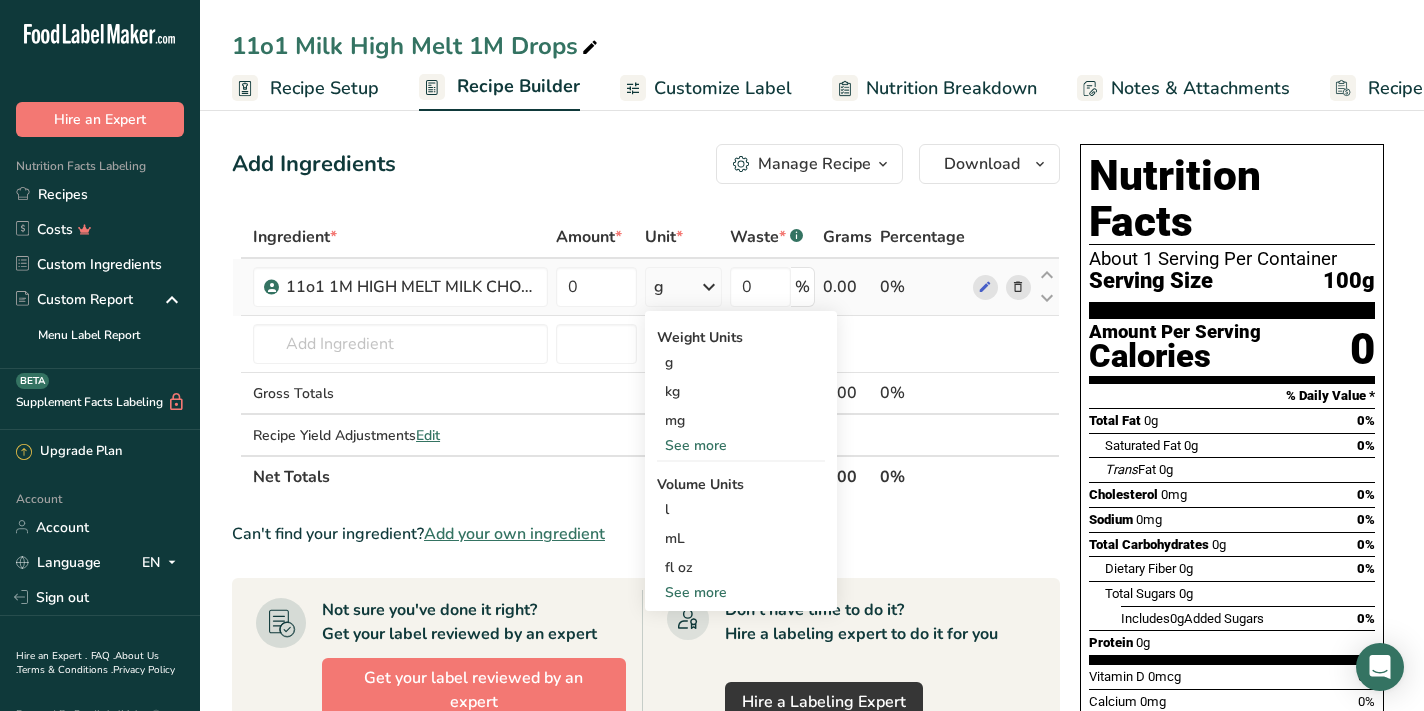 click on "See more" at bounding box center [741, 592] 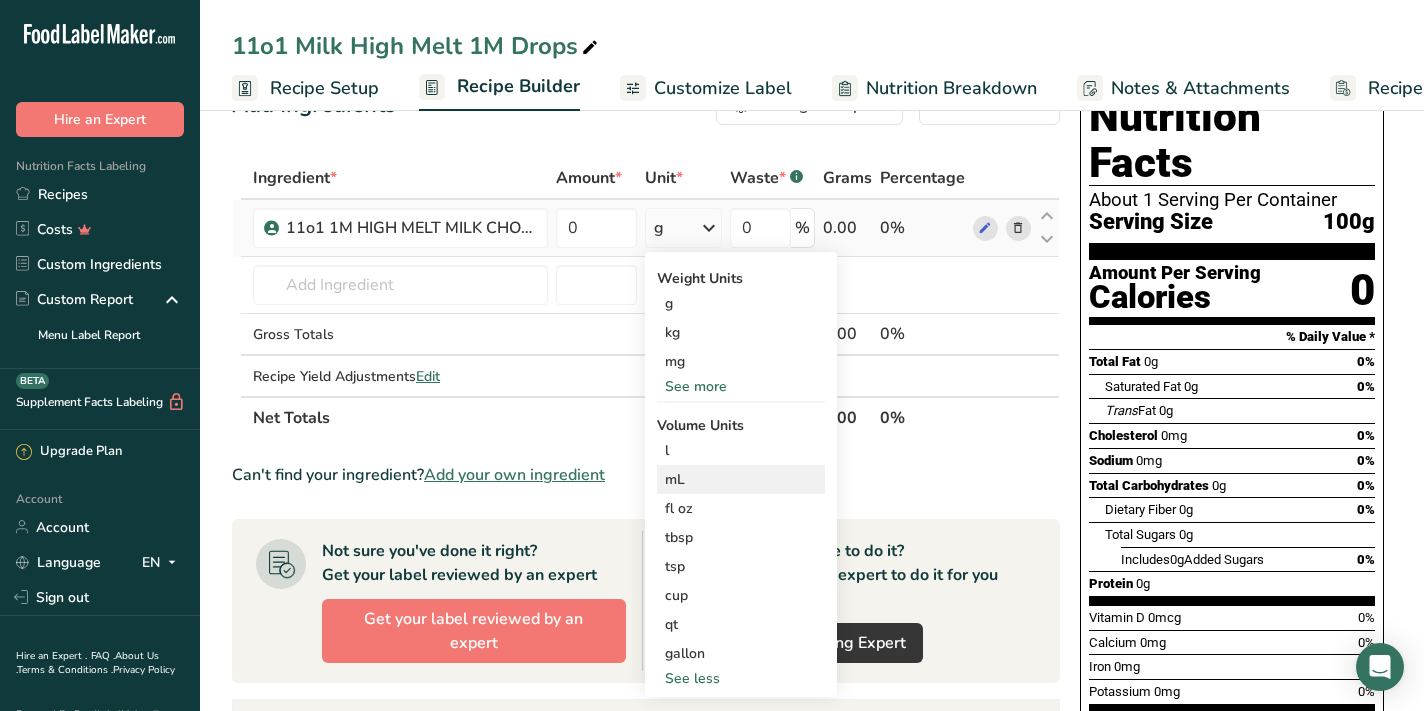 scroll, scrollTop: 52, scrollLeft: 0, axis: vertical 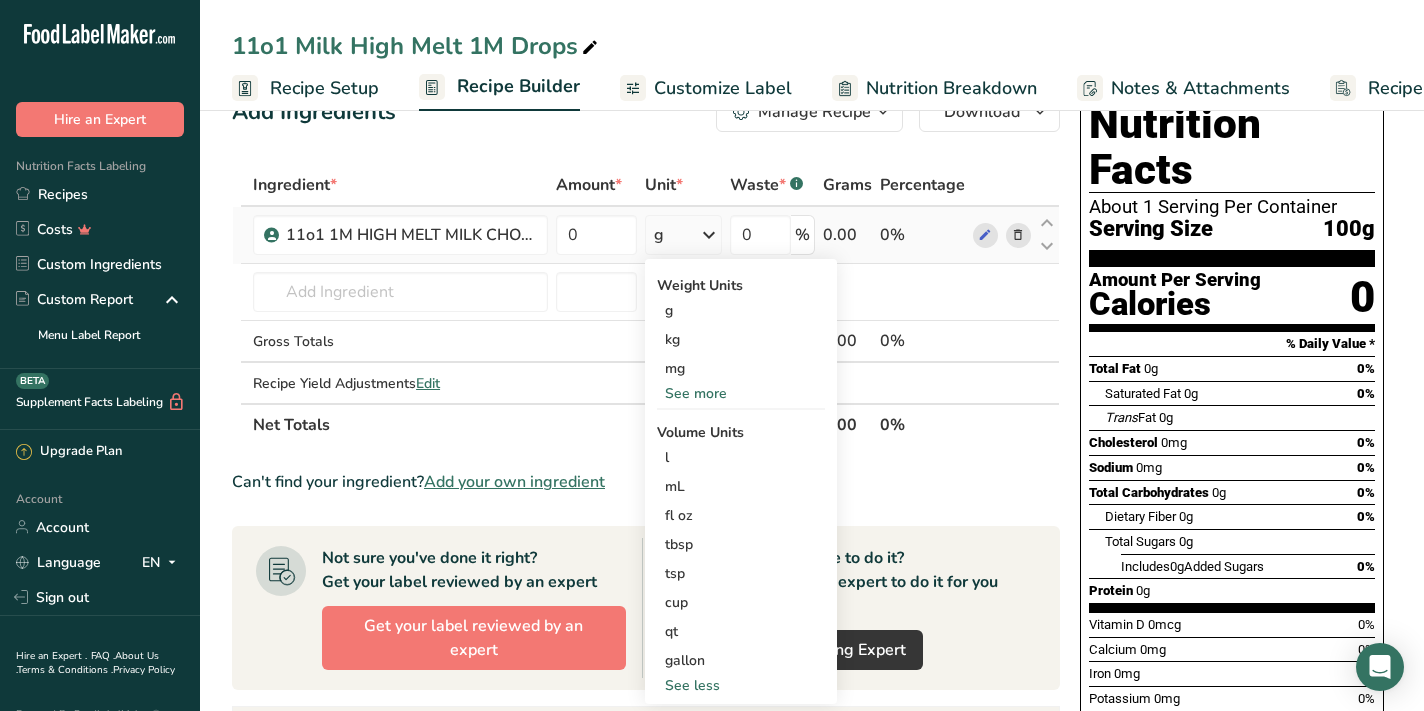 click on "See more" at bounding box center (741, 393) 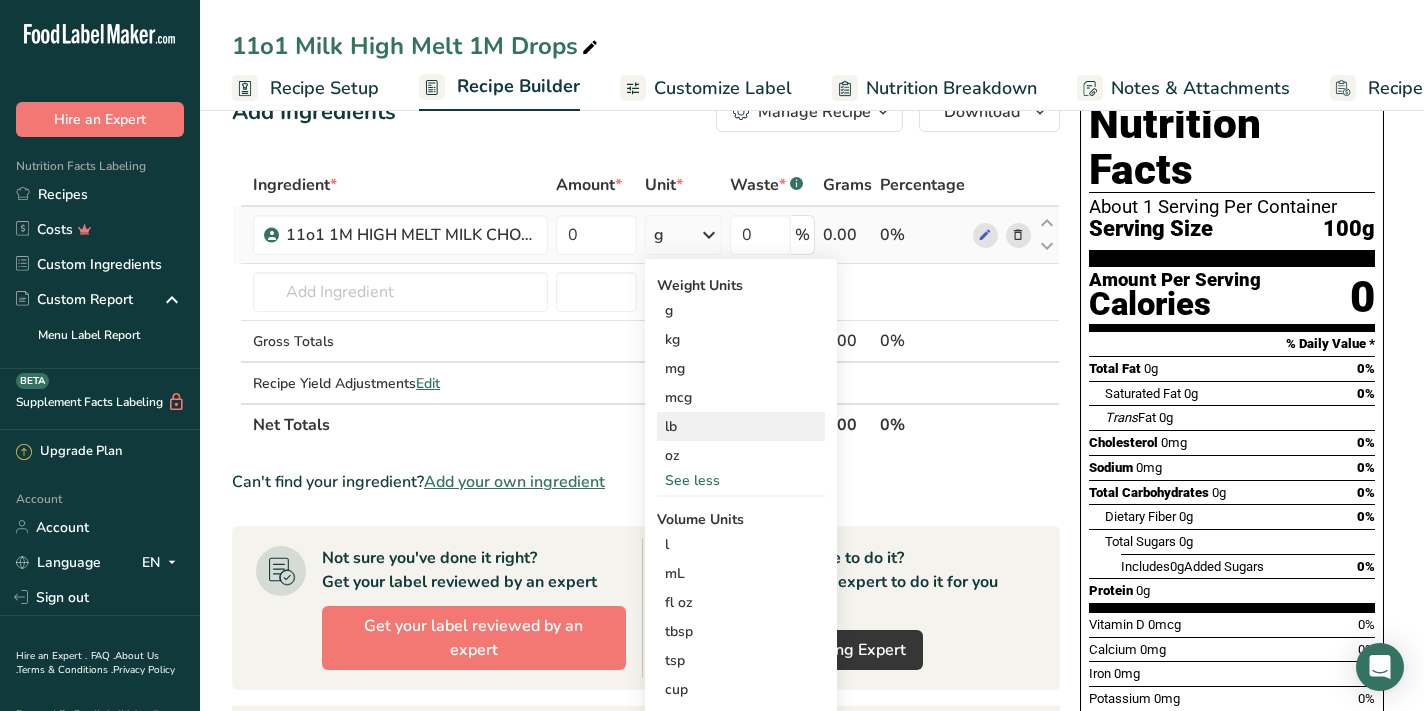 click on "lb" at bounding box center (741, 426) 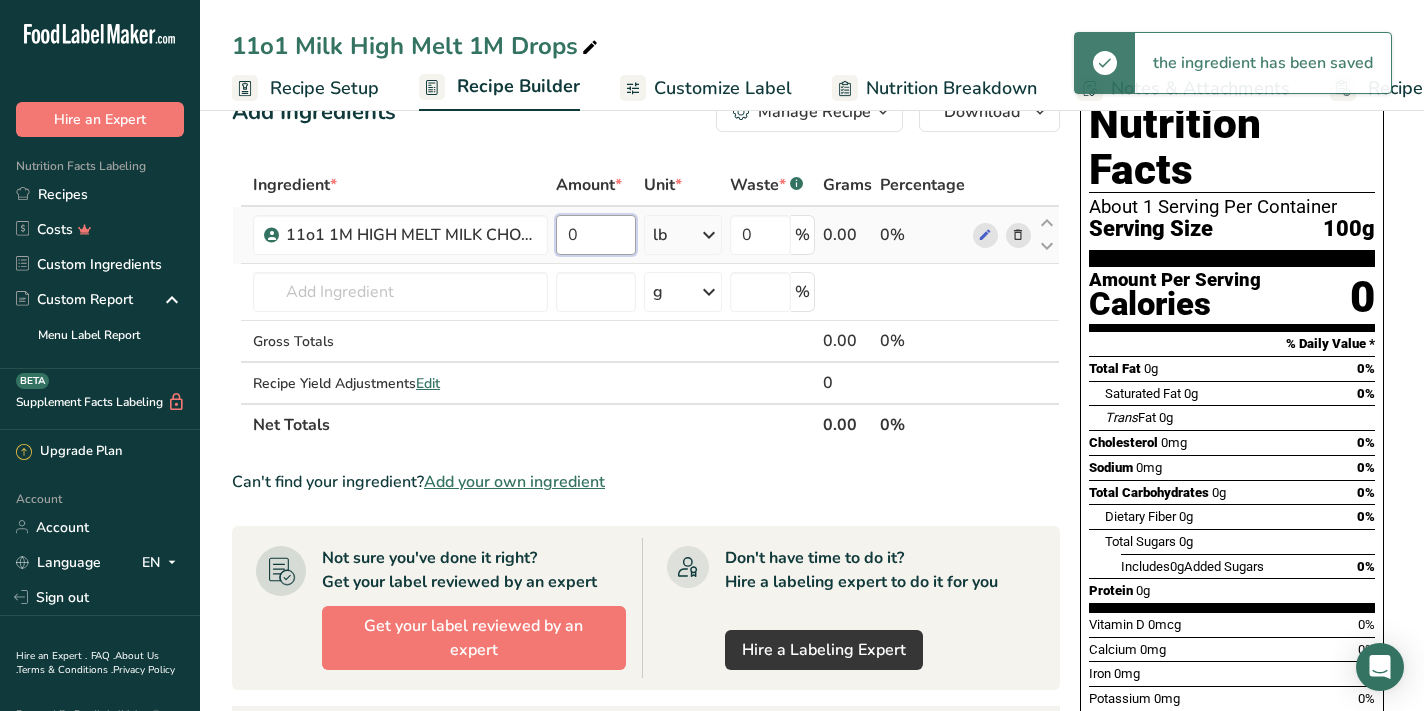 drag, startPoint x: 590, startPoint y: 233, endPoint x: 558, endPoint y: 230, distance: 32.140316 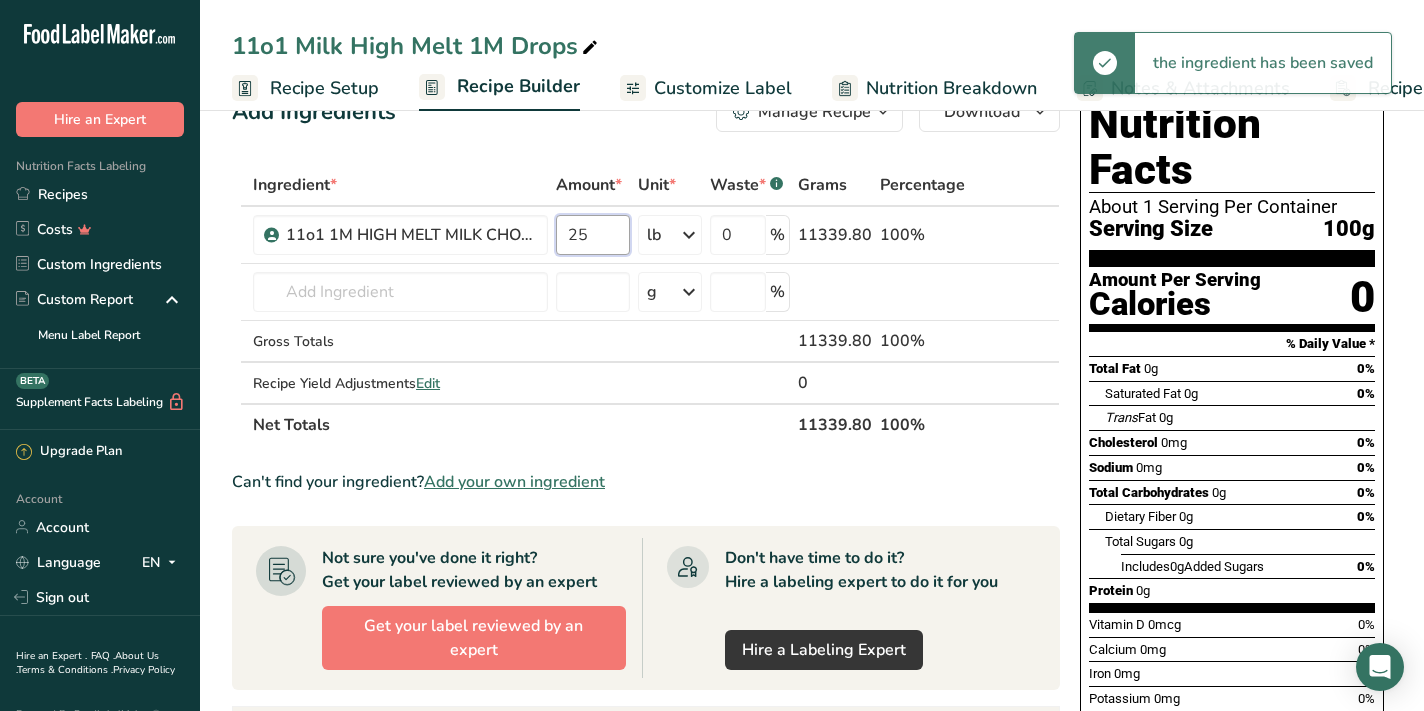 type on "25" 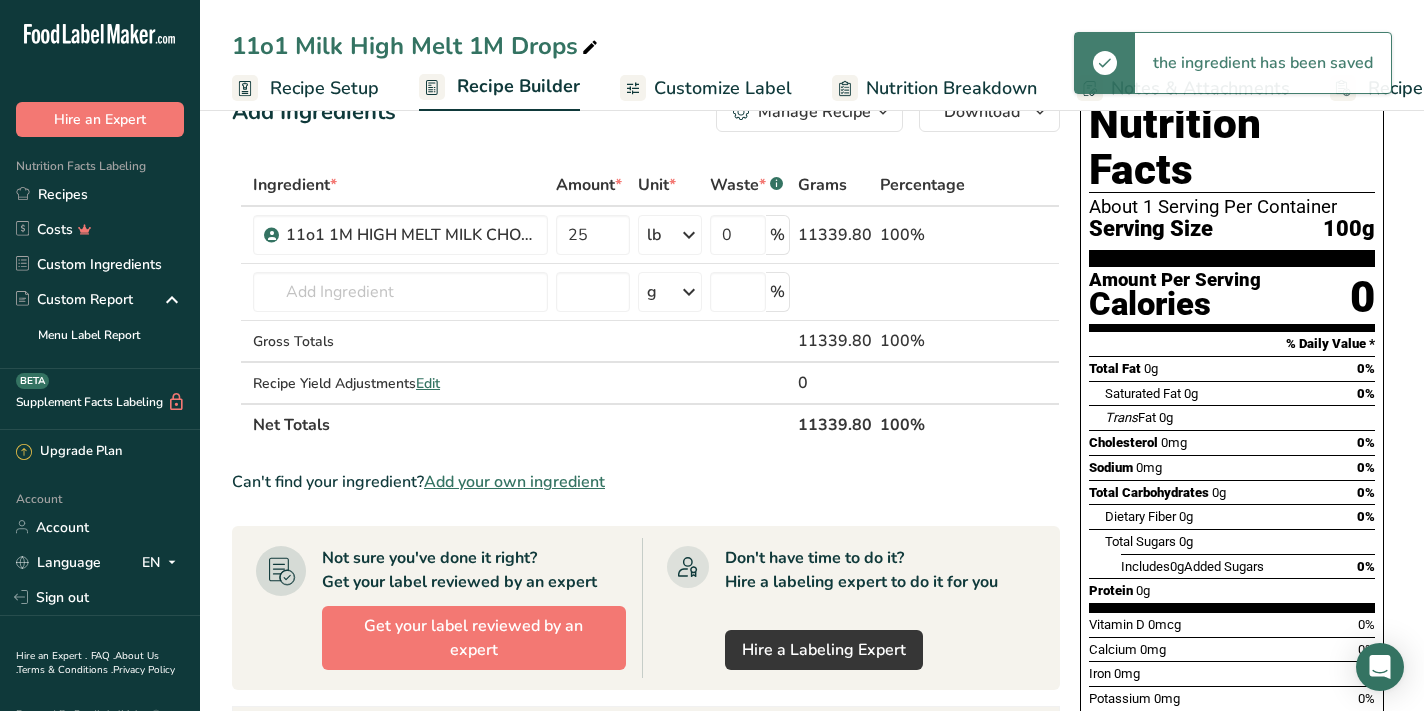 click on "Ingredient *
Amount *
Unit *
Waste *   .a-a{fill:#347362;}.b-a{fill:#fff;}          Grams
Percentage
[PRODUCT_NAME]
[NUMBER]
lb
Weight Units
g
kg
mg
mcg
lb
oz
See less
Volume Units
l
mL
fl oz
tbsp
tsp
cup
qt
gallon
See less
[NUMBER]
%
[NUMBER]
100%
[PRODUCT_NAME]
[PRODUCT_NAME]
[PRODUCT_NAME]
g" at bounding box center (646, 646) 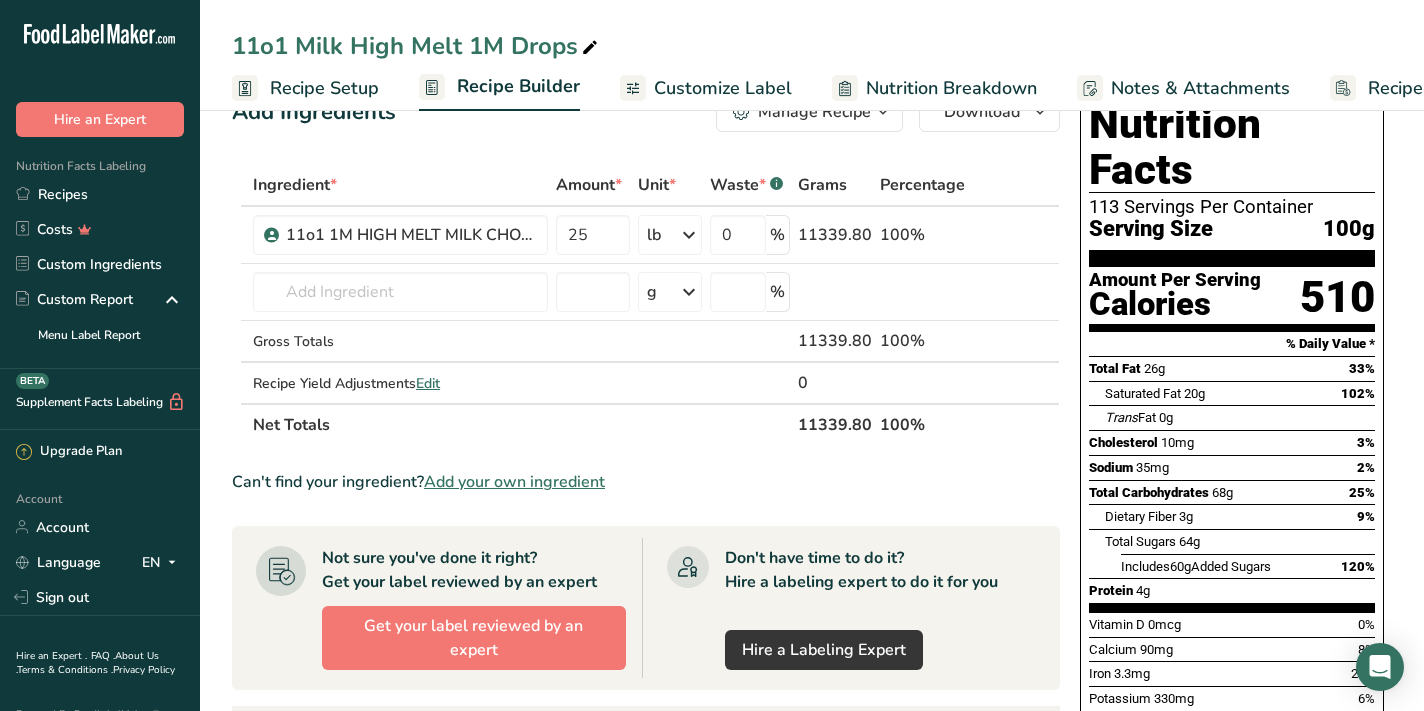 click on "Customize Label" at bounding box center (723, 88) 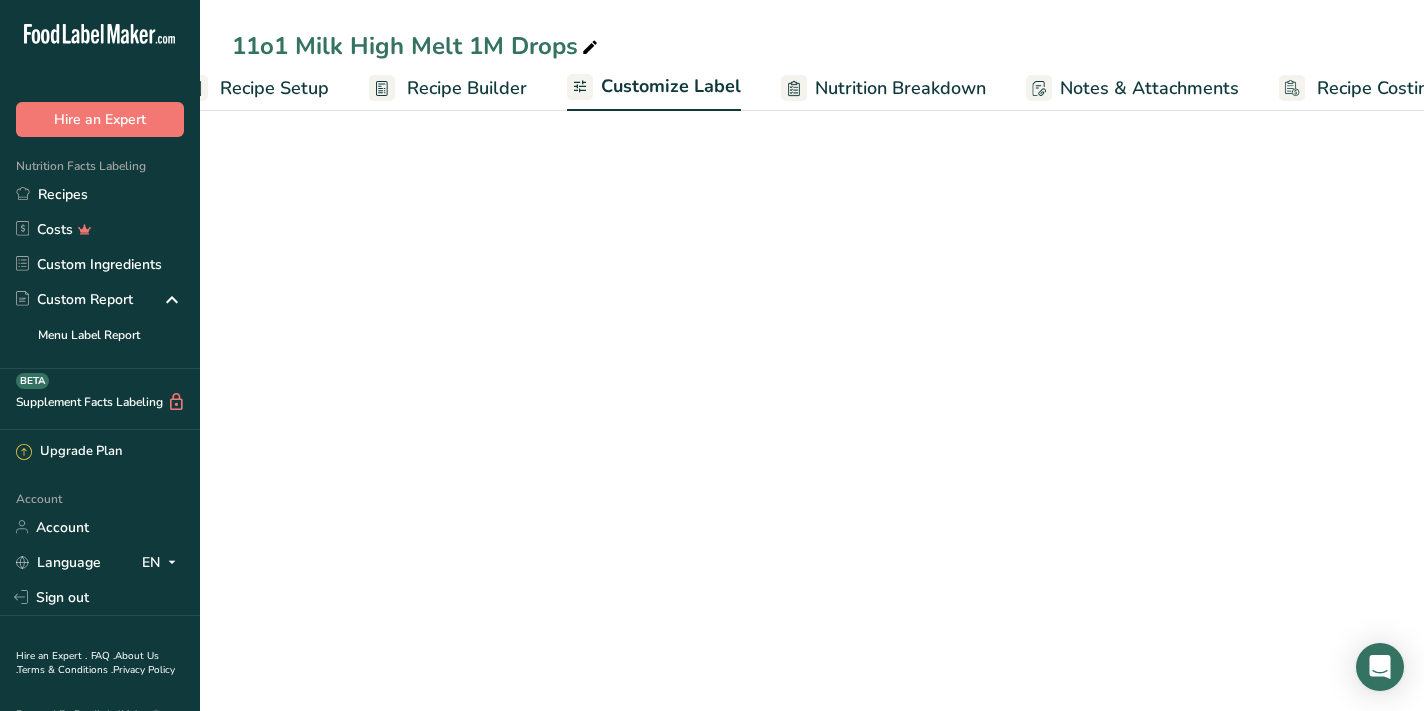 scroll, scrollTop: 0, scrollLeft: 116, axis: horizontal 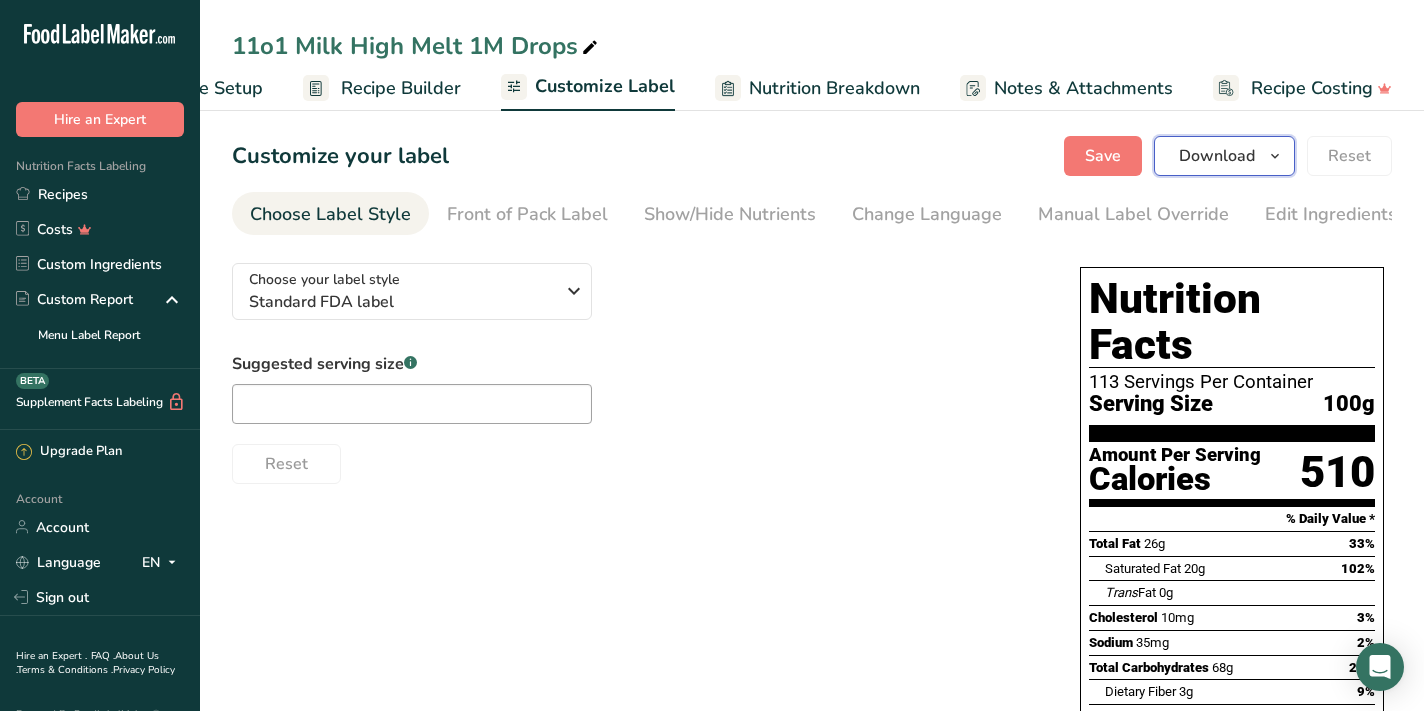 click on "Download" at bounding box center [1217, 156] 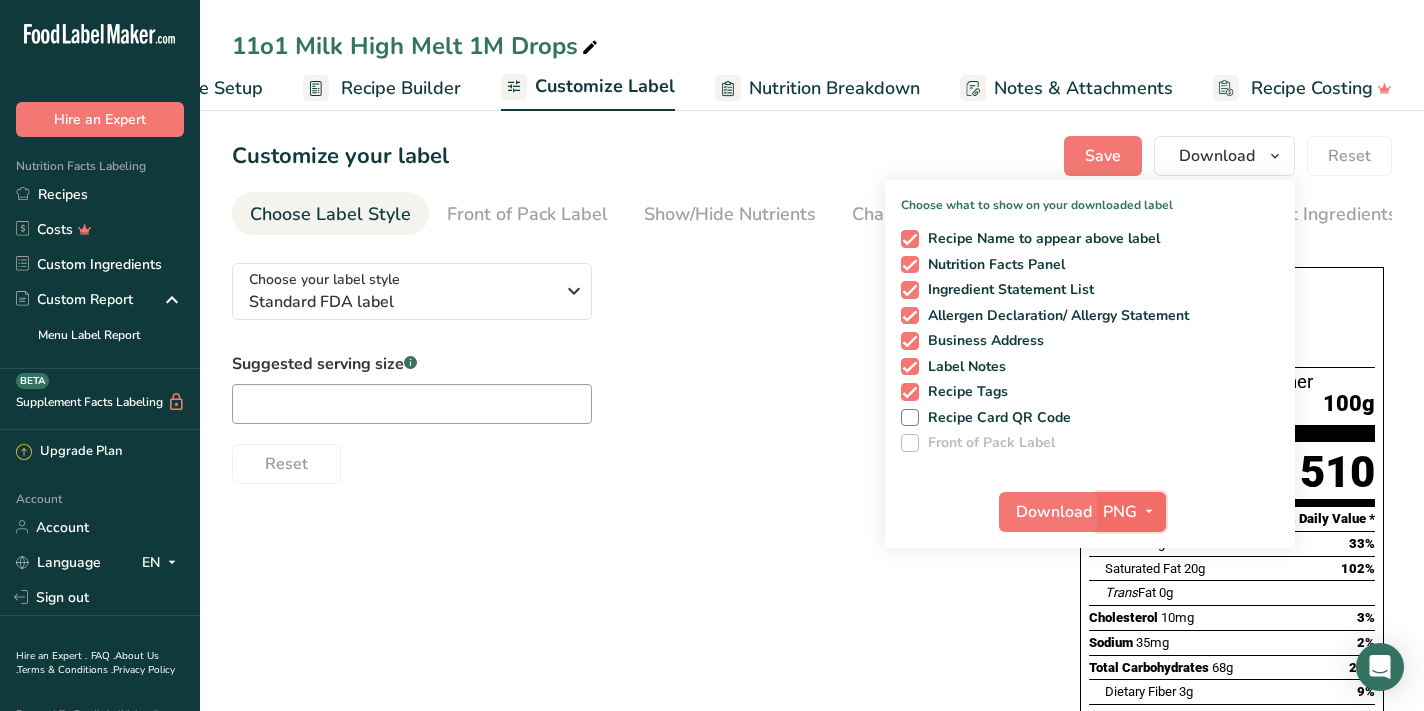 click on "PNG" at bounding box center (1120, 512) 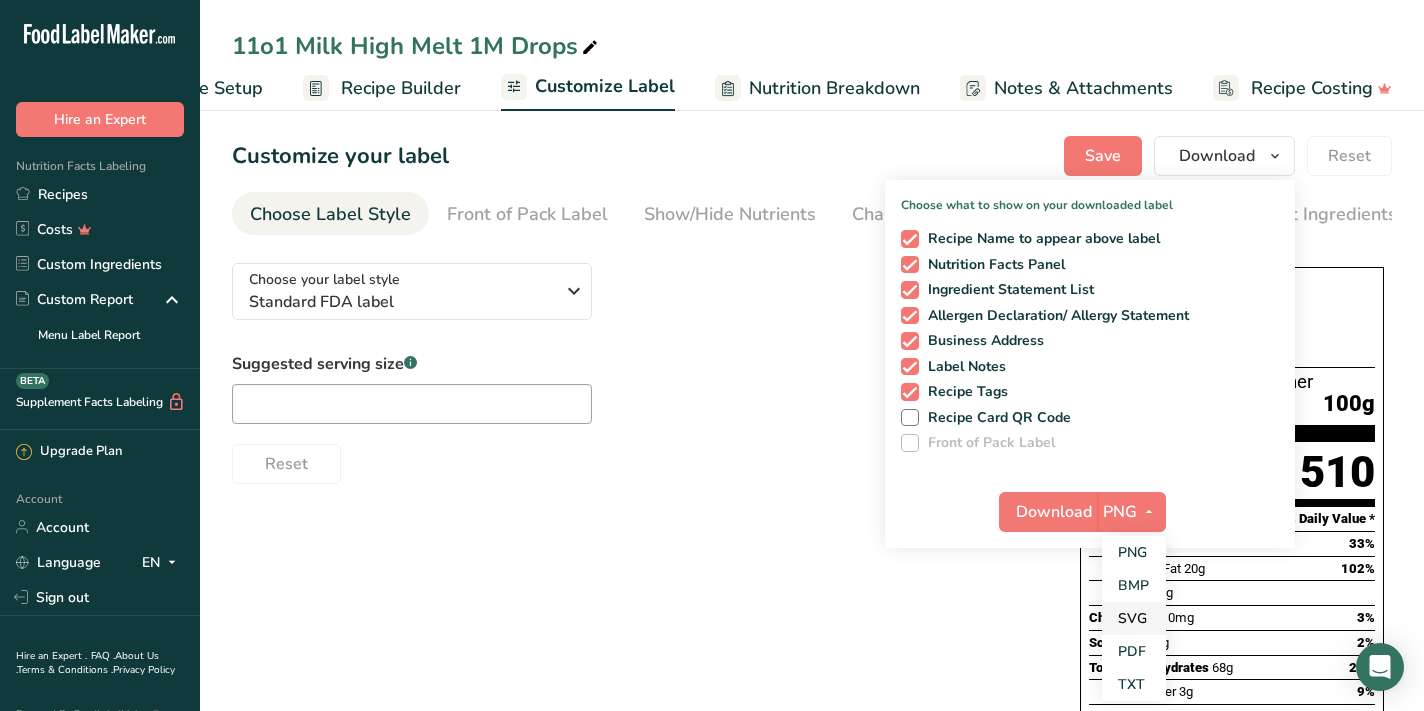 click on "SVG" at bounding box center (1134, 618) 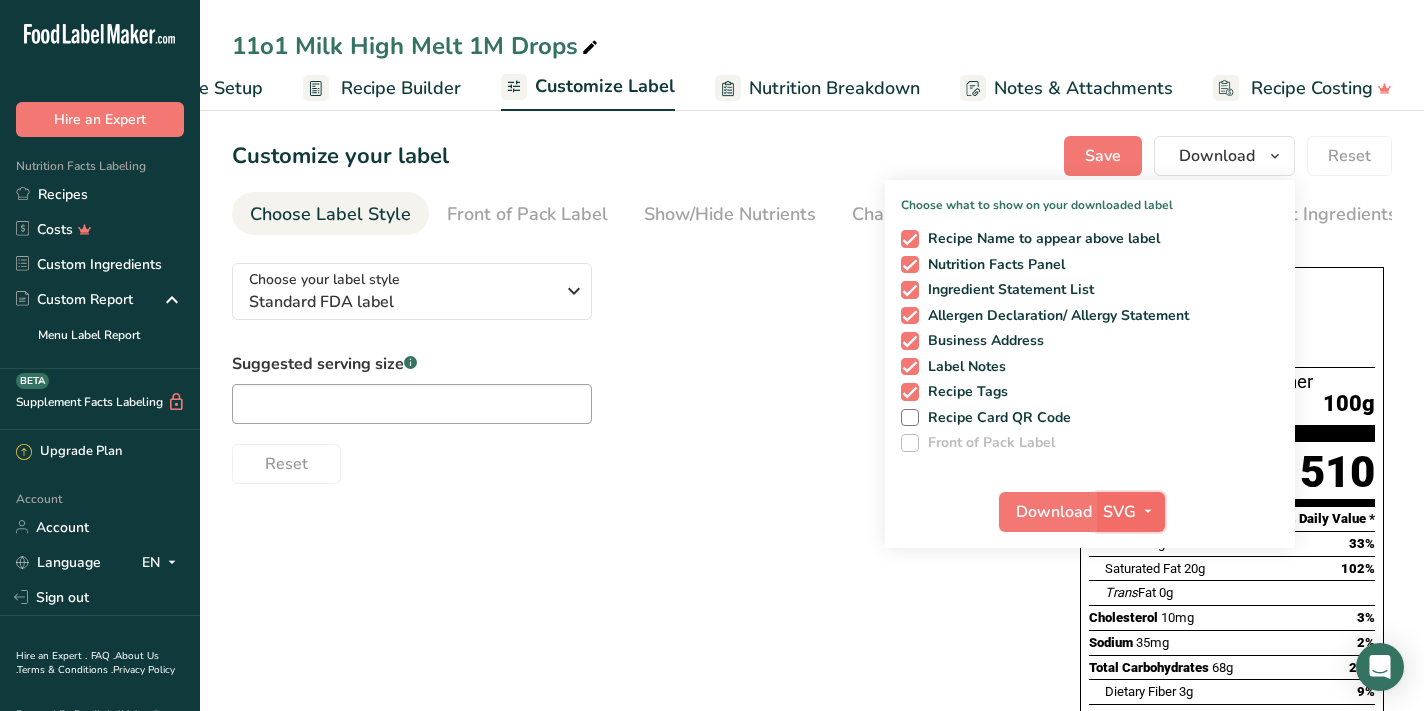 click on "SVG" at bounding box center (1119, 512) 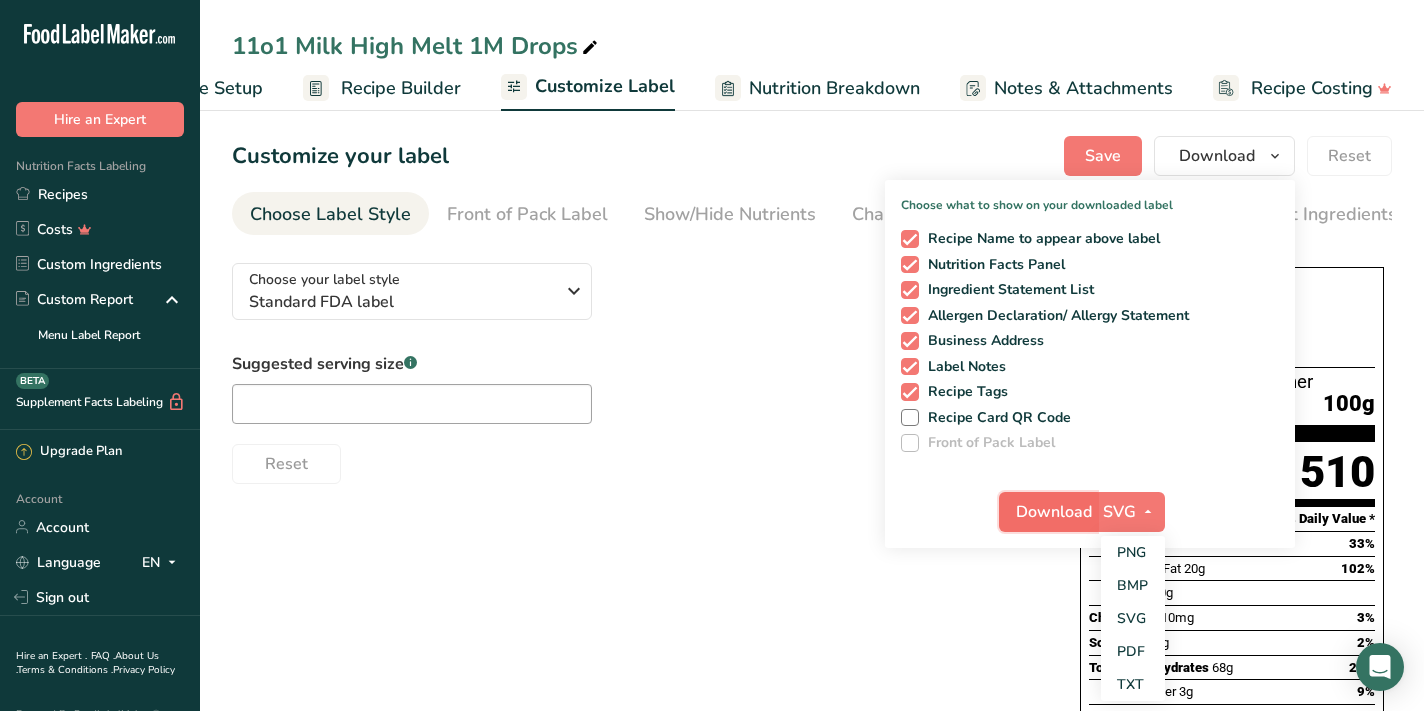 click on "Download" at bounding box center [1054, 512] 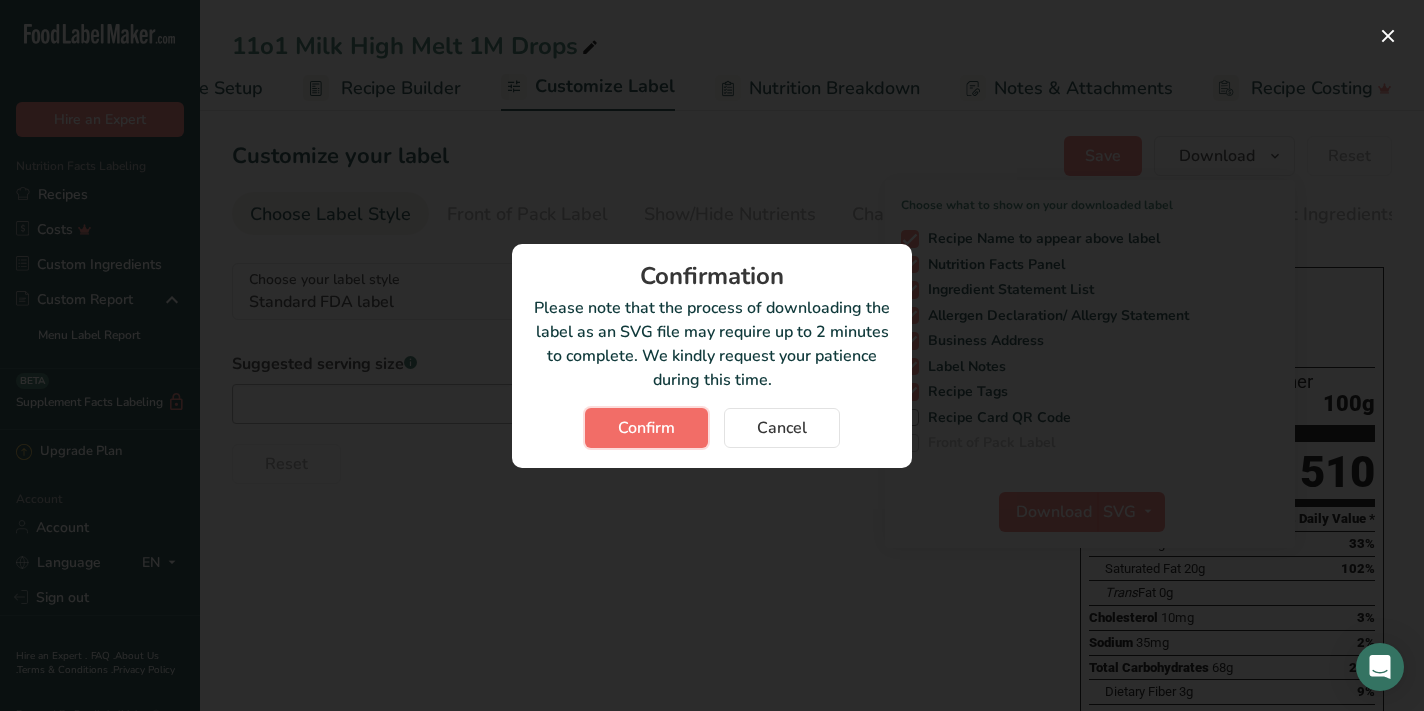 click on "Confirm" at bounding box center (646, 428) 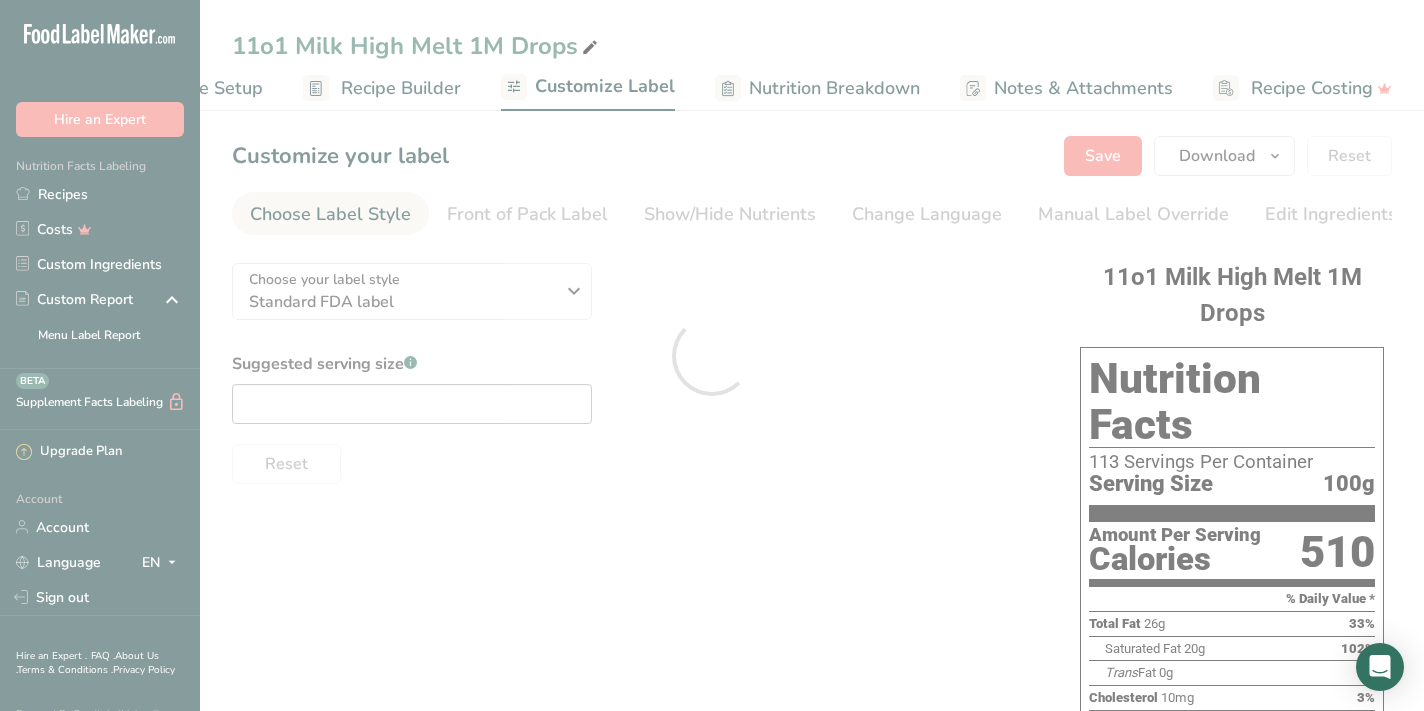 scroll, scrollTop: 0, scrollLeft: 0, axis: both 